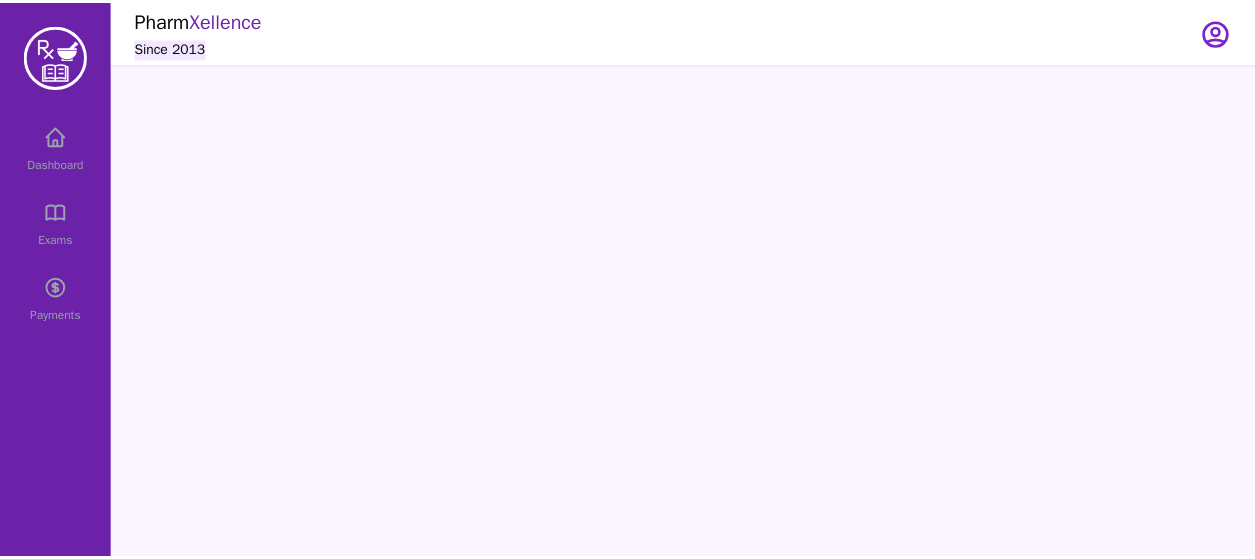 scroll, scrollTop: 0, scrollLeft: 0, axis: both 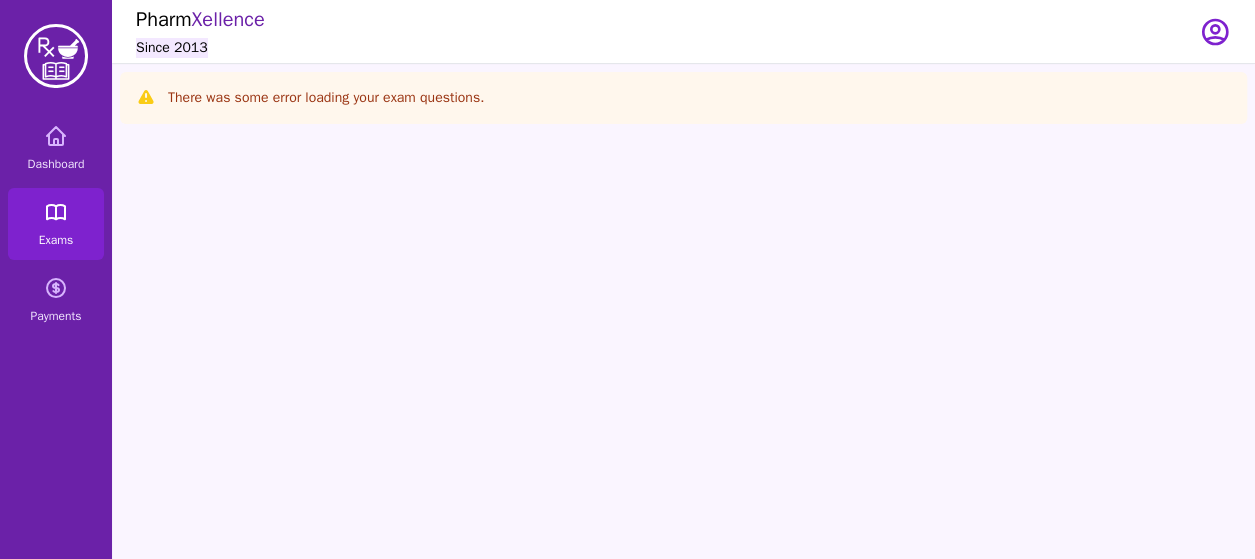 click on "Exams" at bounding box center (56, 224) 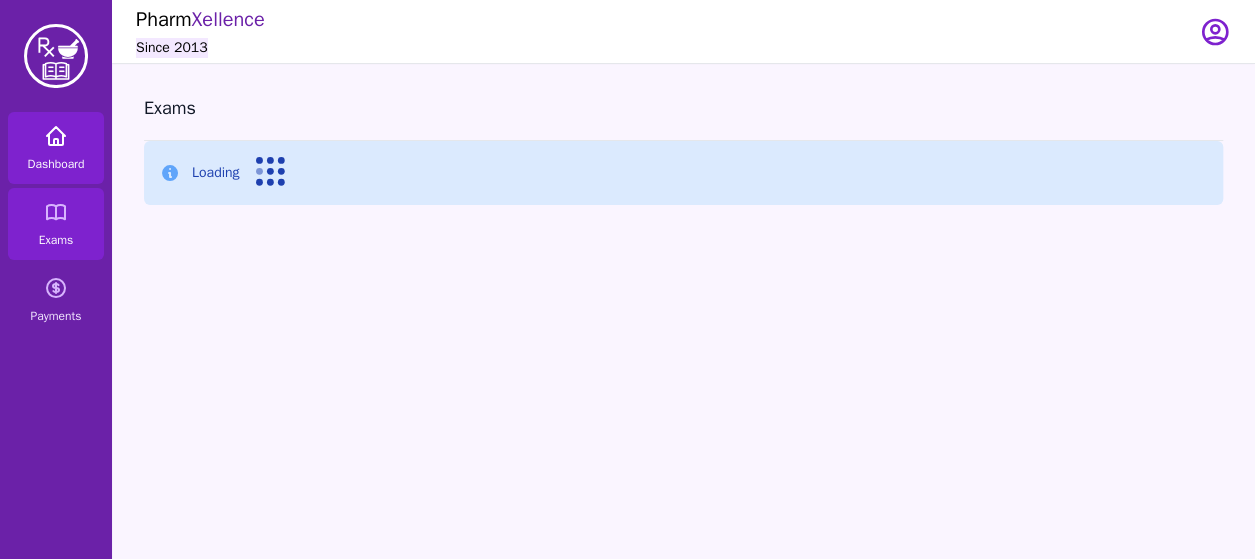 click on "Dashboard" at bounding box center (56, 148) 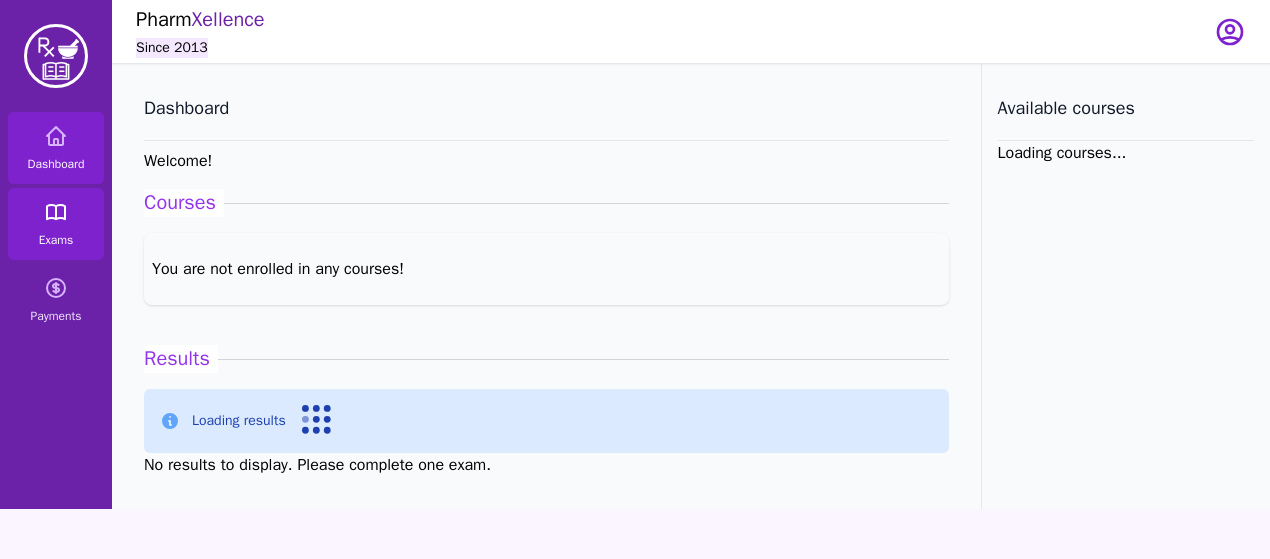 click on "Exams" at bounding box center [56, 240] 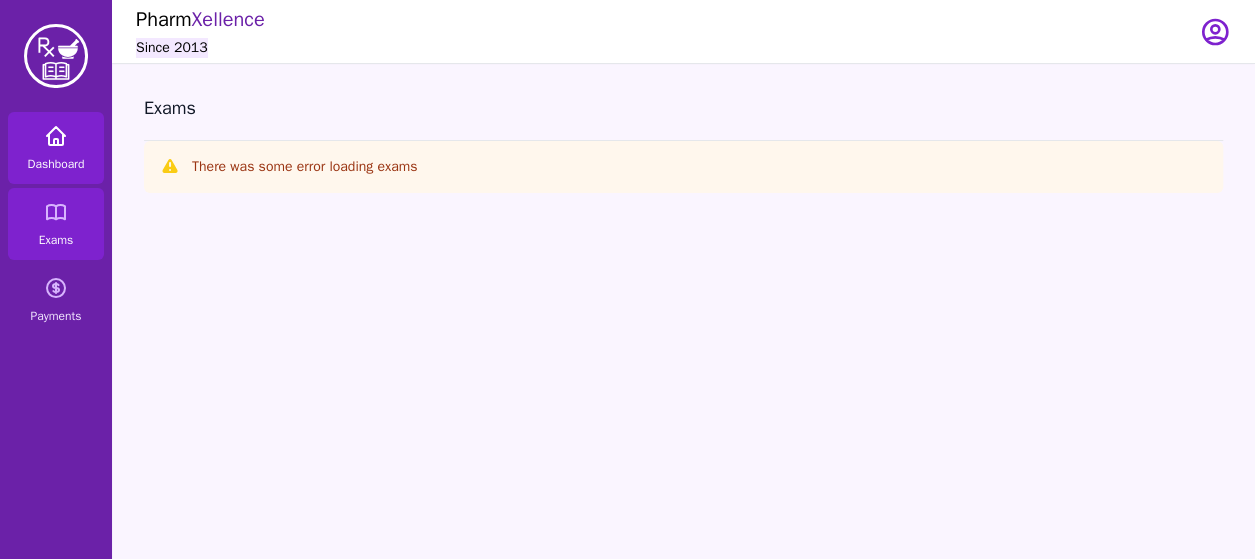 click on "Dashboard" at bounding box center (56, 148) 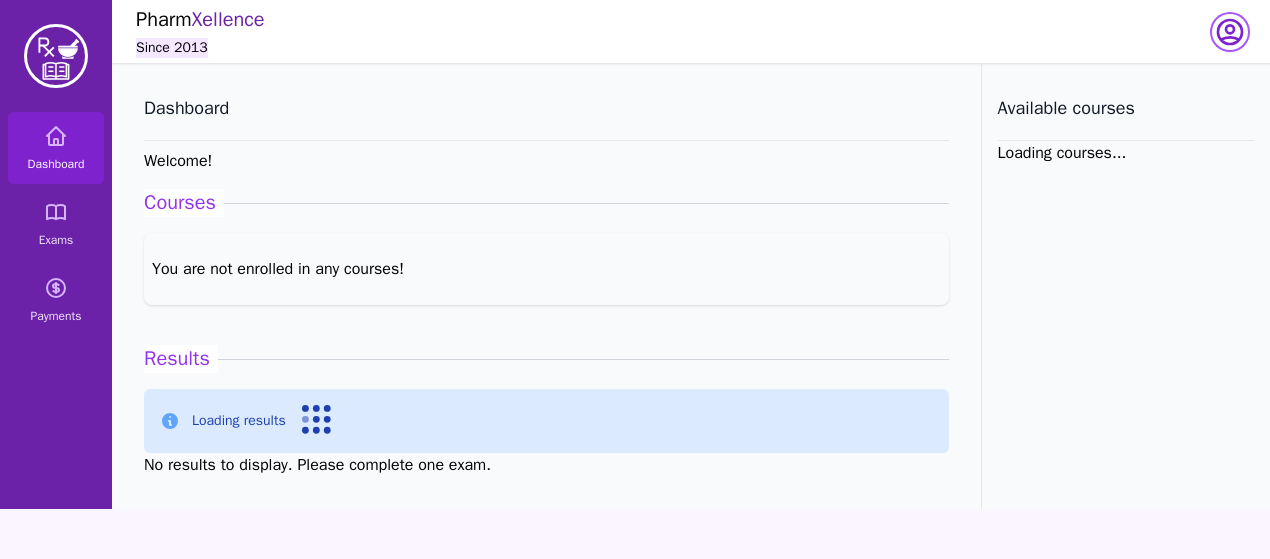 click 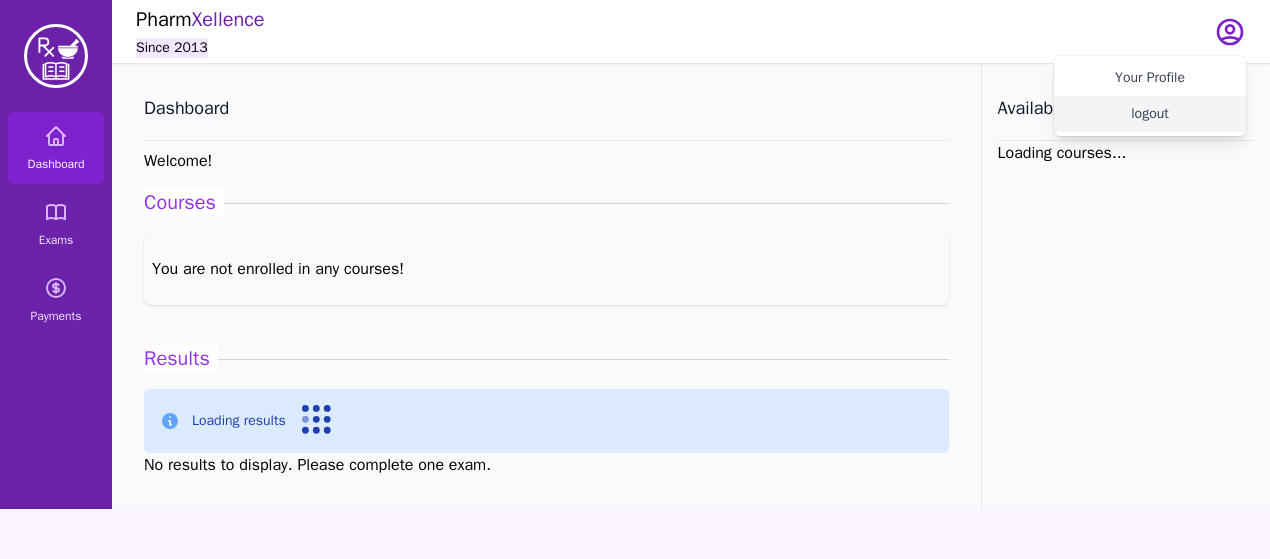 click on "logout" at bounding box center (1150, 114) 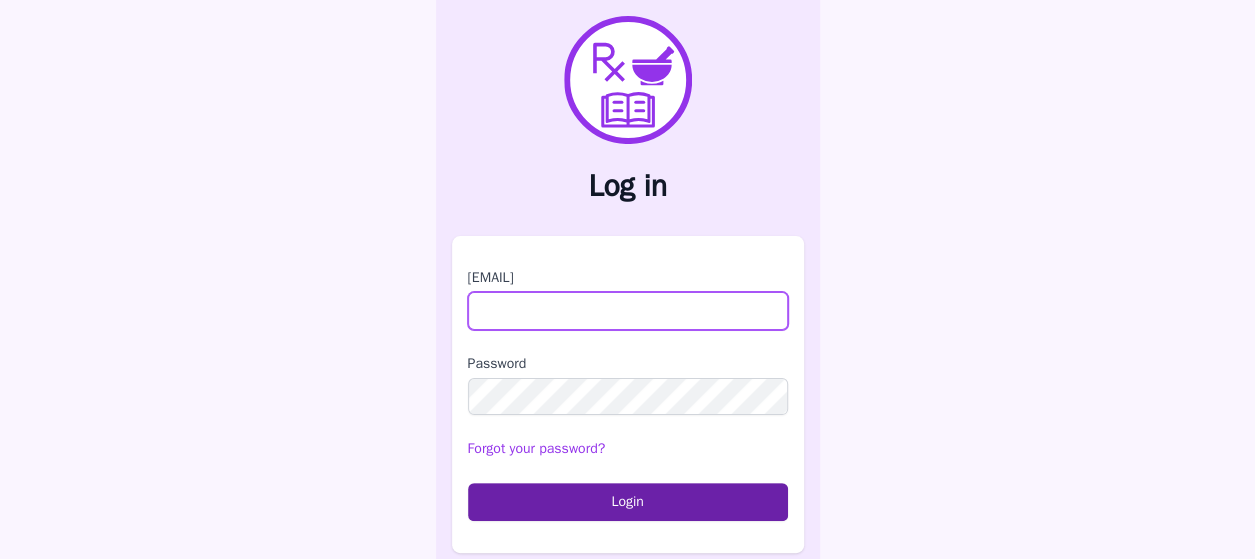 type on "**********" 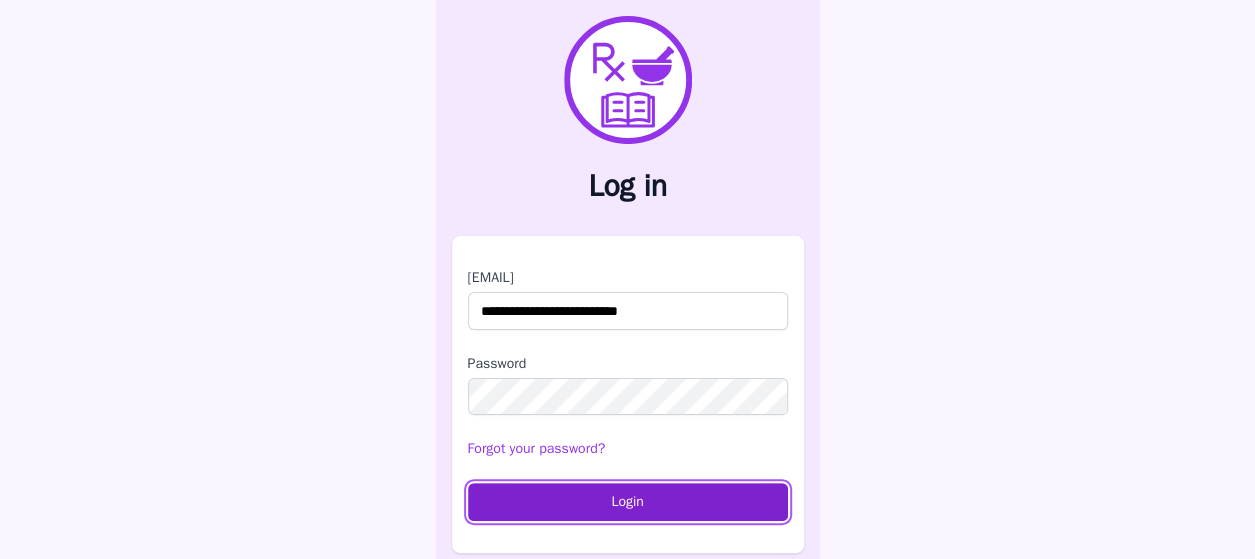 click on "Login" at bounding box center (628, 502) 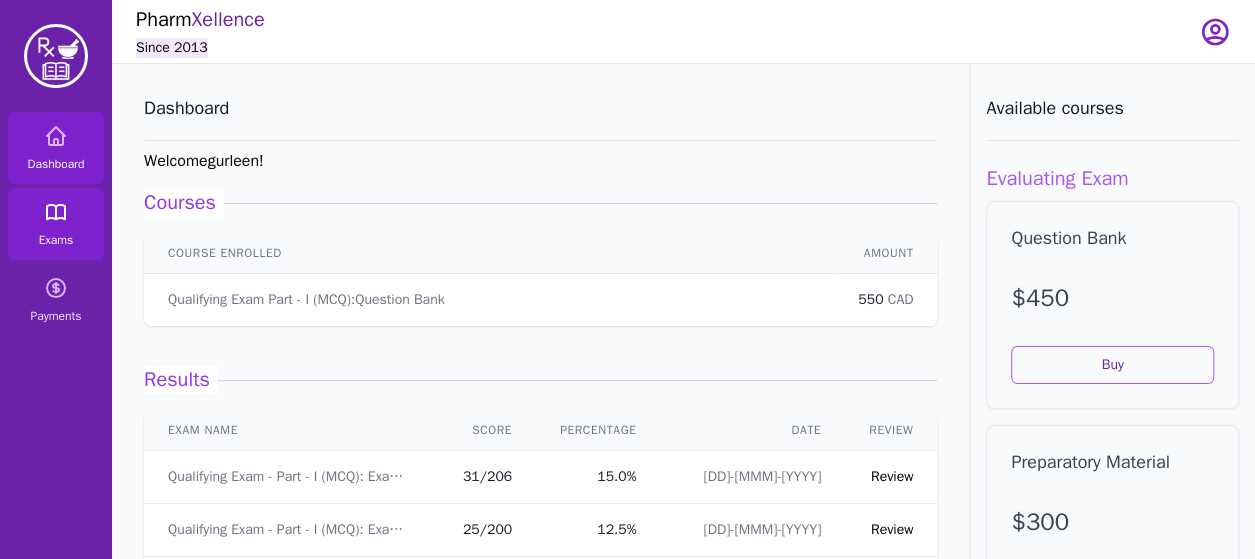 click on "Exams" at bounding box center (56, 240) 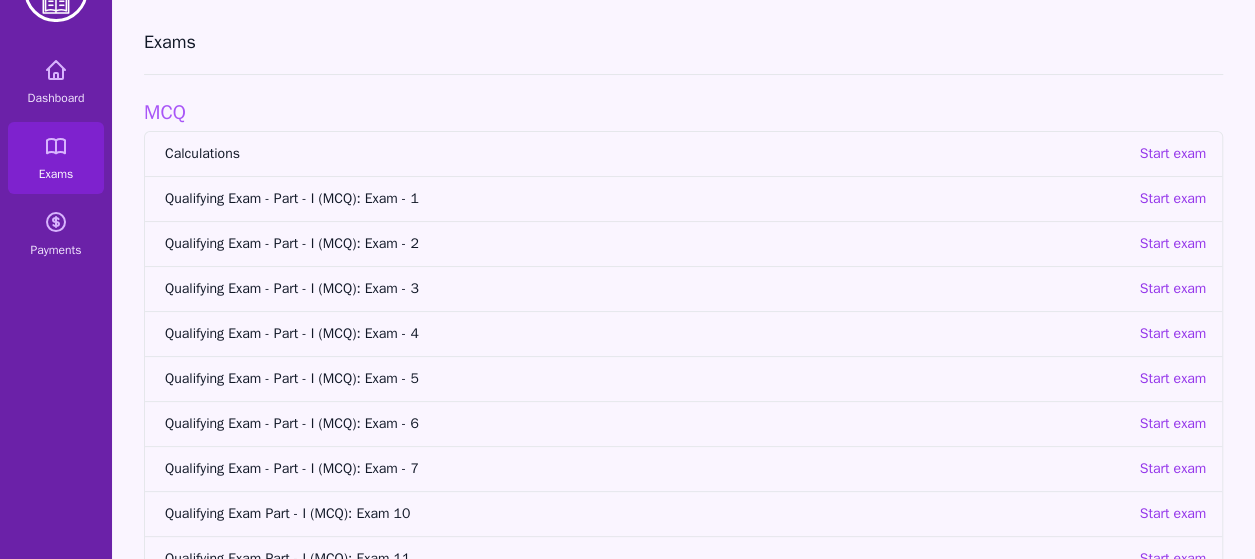 scroll, scrollTop: 78, scrollLeft: 0, axis: vertical 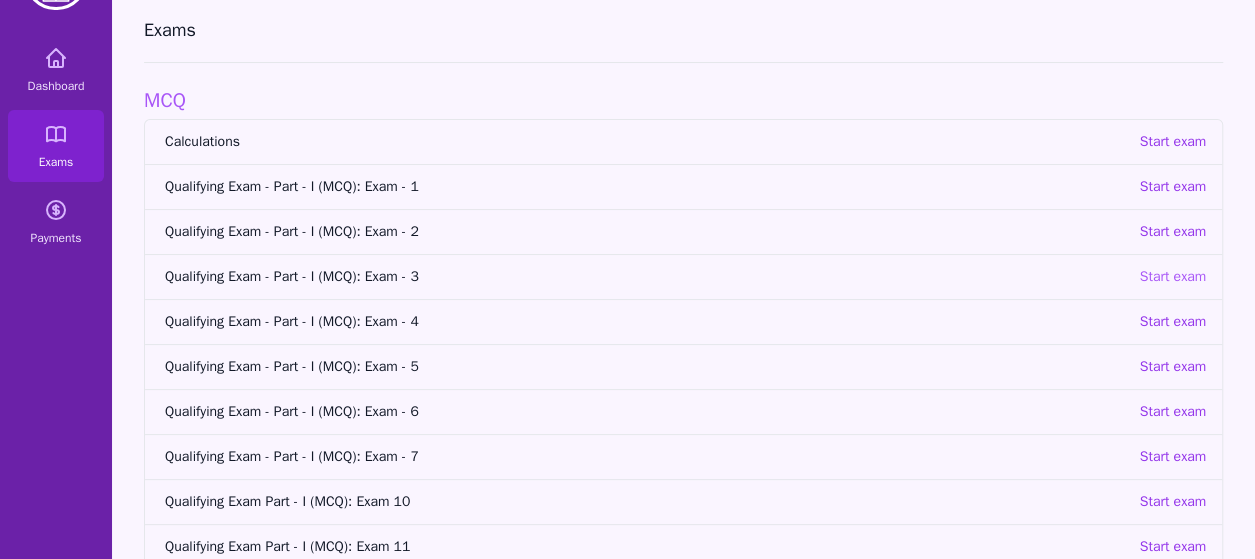 click on "Start exam" at bounding box center (1172, 277) 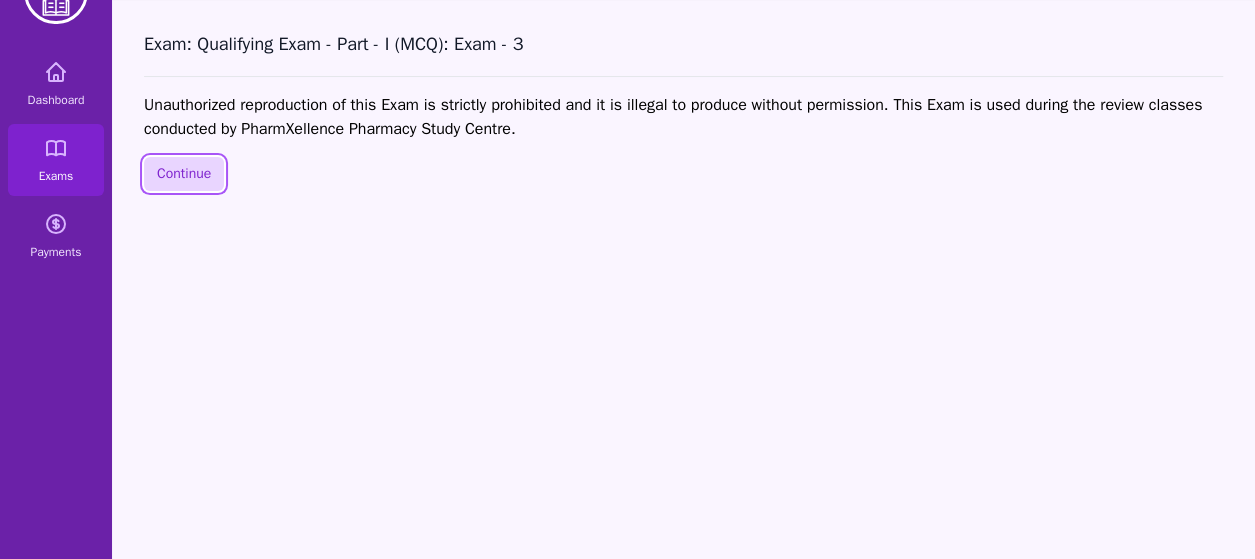 click on "Continue" at bounding box center (184, 174) 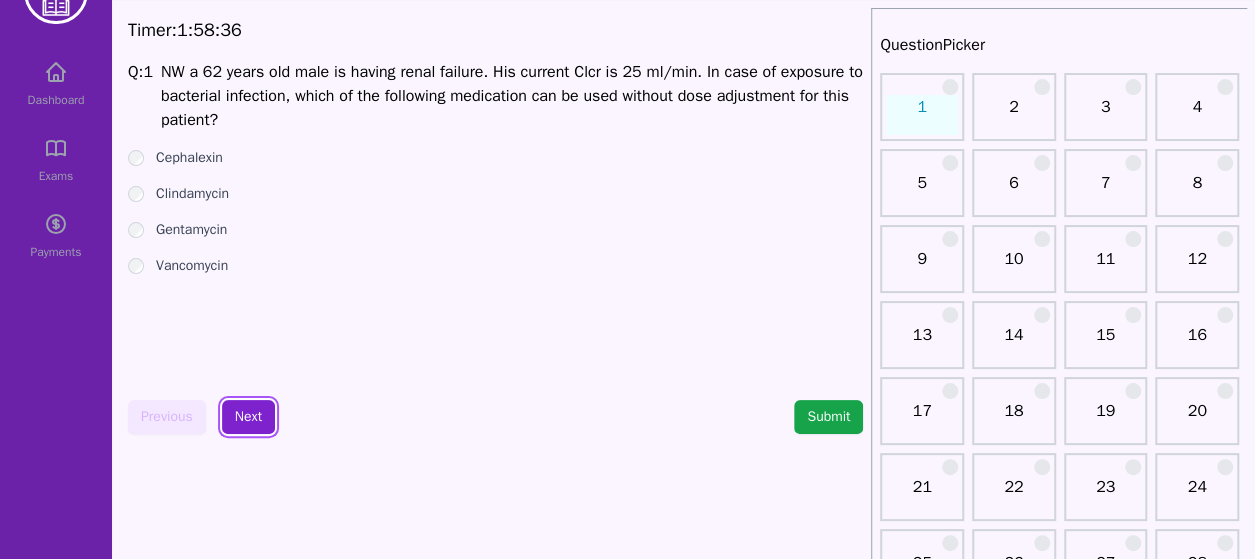 click on "Next" at bounding box center [248, 417] 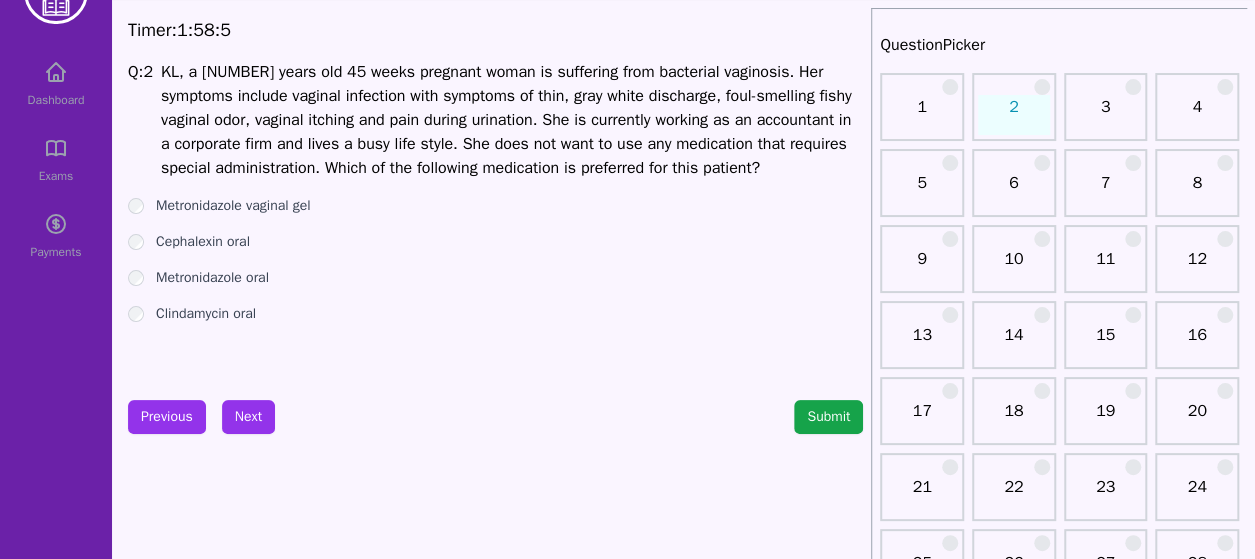 click on "Metronidazole vaginal gel Cephalexin oral Metronidazole oral Clindamycin oral" at bounding box center (495, 260) 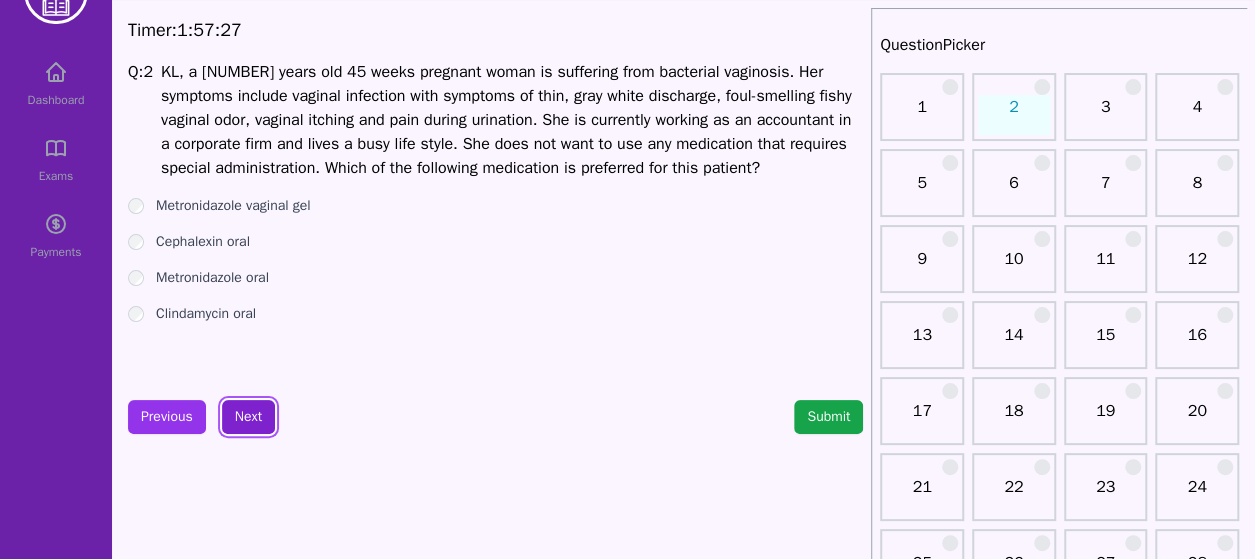 click on "Next" at bounding box center (248, 417) 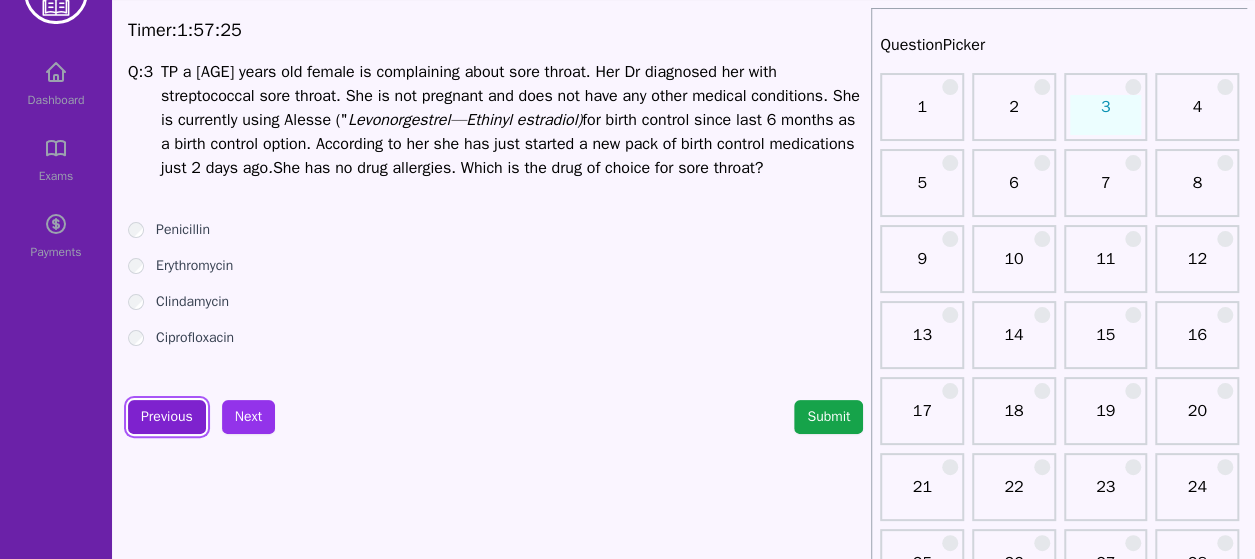 click on "Previous" at bounding box center (167, 417) 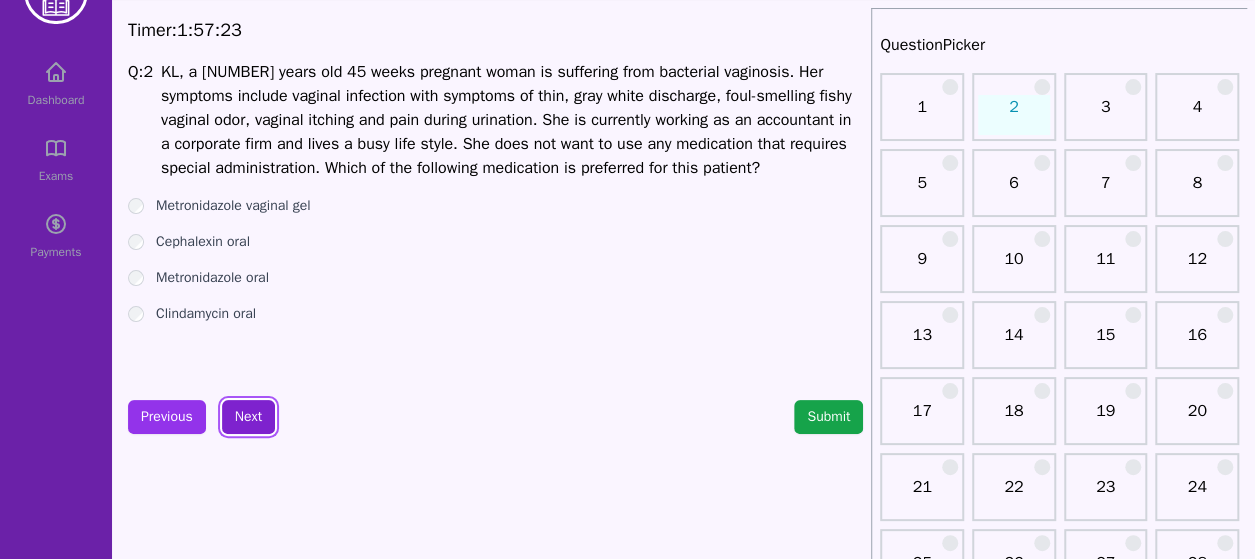 click on "Next" at bounding box center (248, 417) 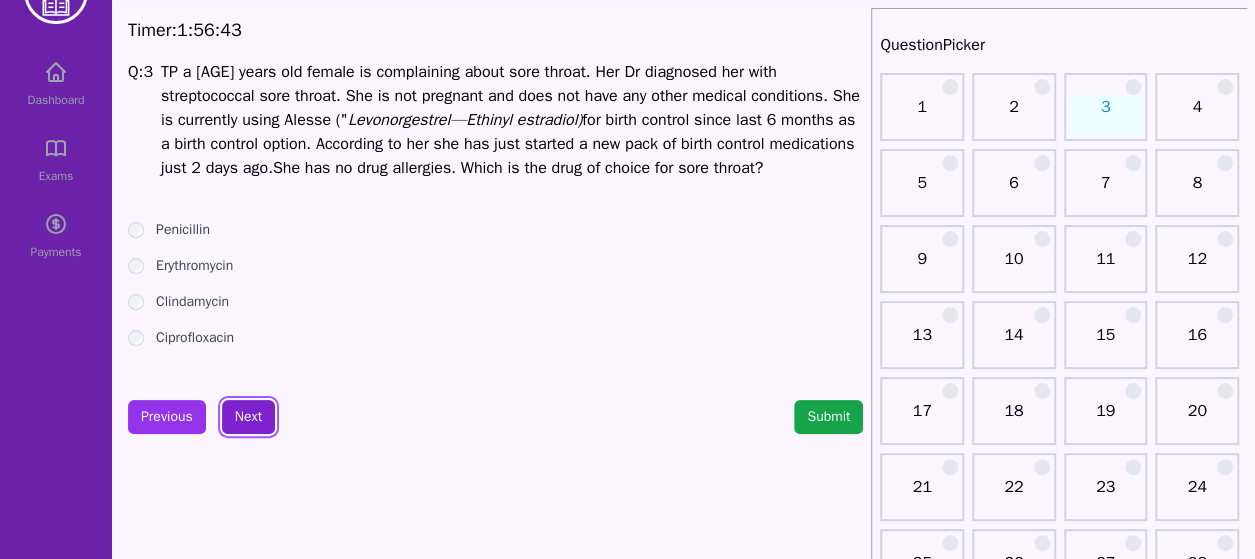 click on "Next" at bounding box center [248, 417] 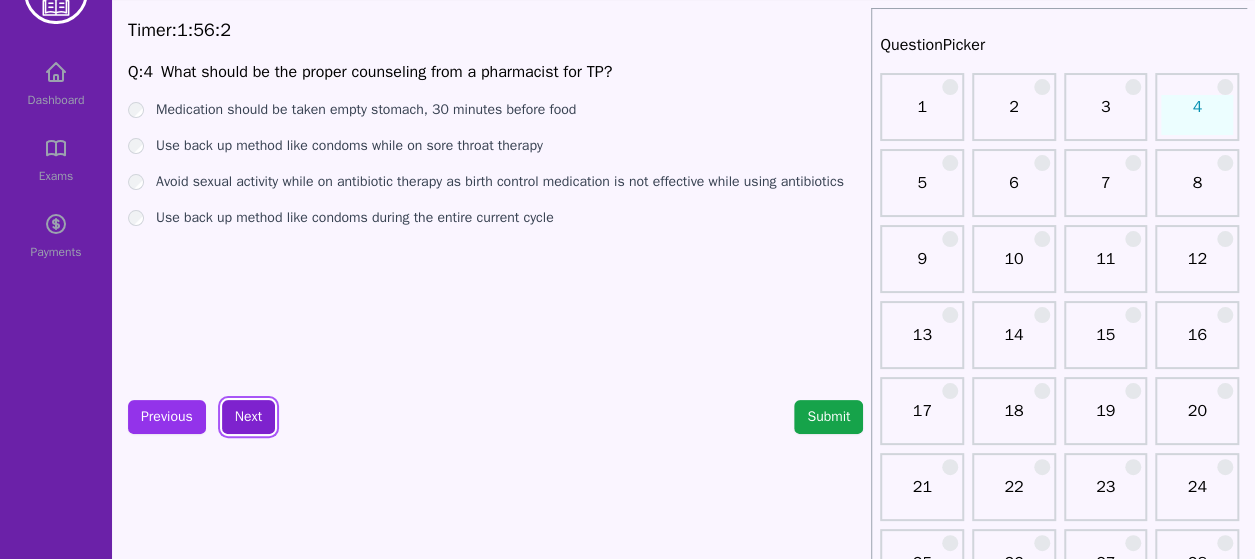 click on "Next" at bounding box center (248, 417) 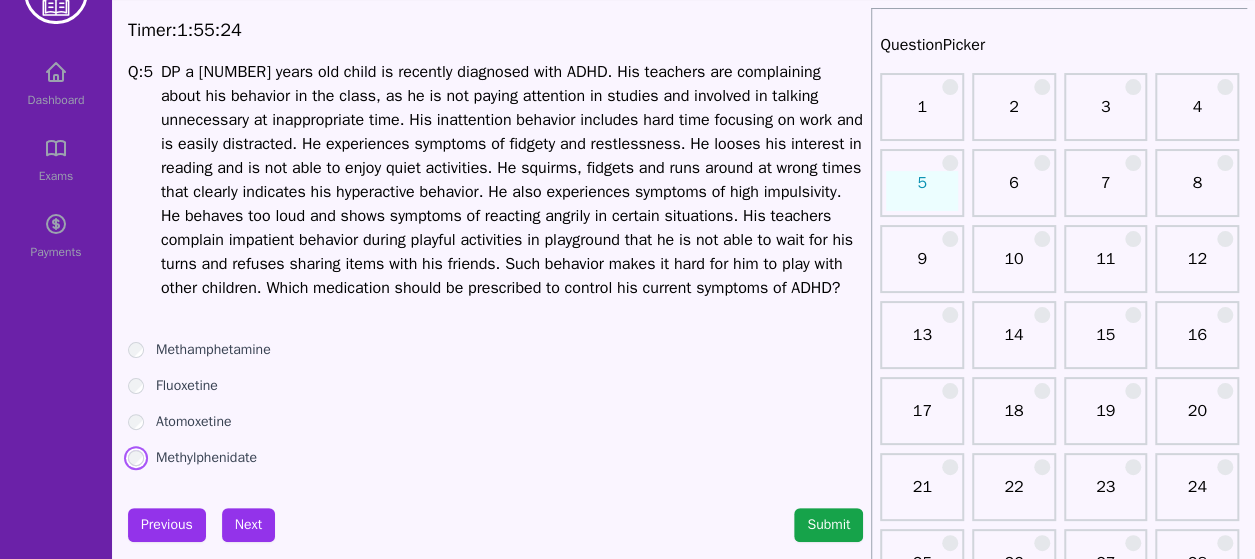 scroll, scrollTop: 149, scrollLeft: 0, axis: vertical 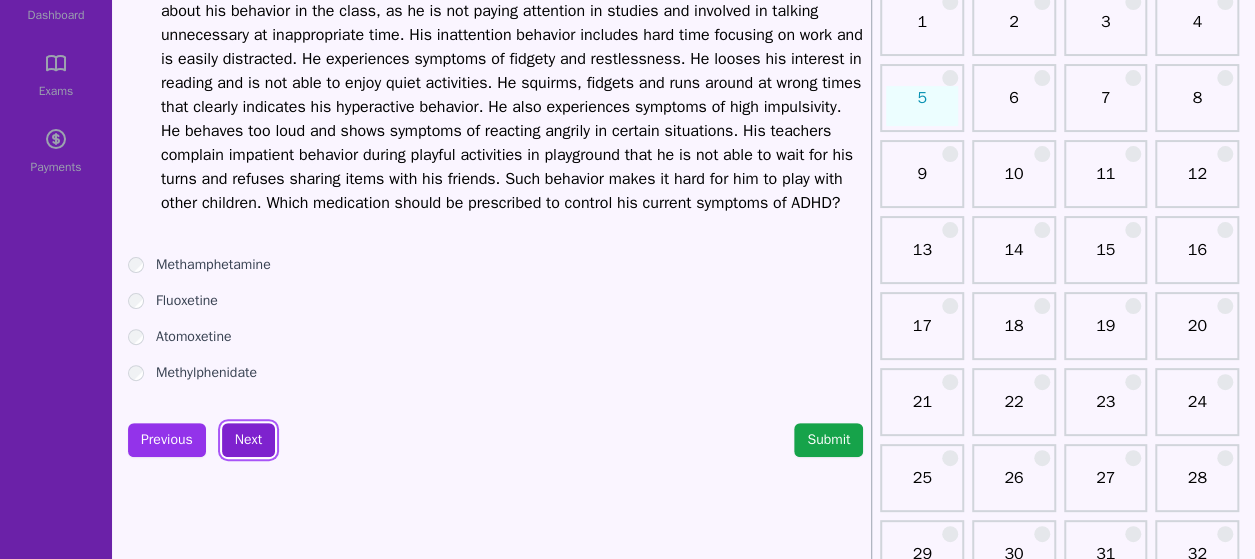 click on "Next" at bounding box center [248, 440] 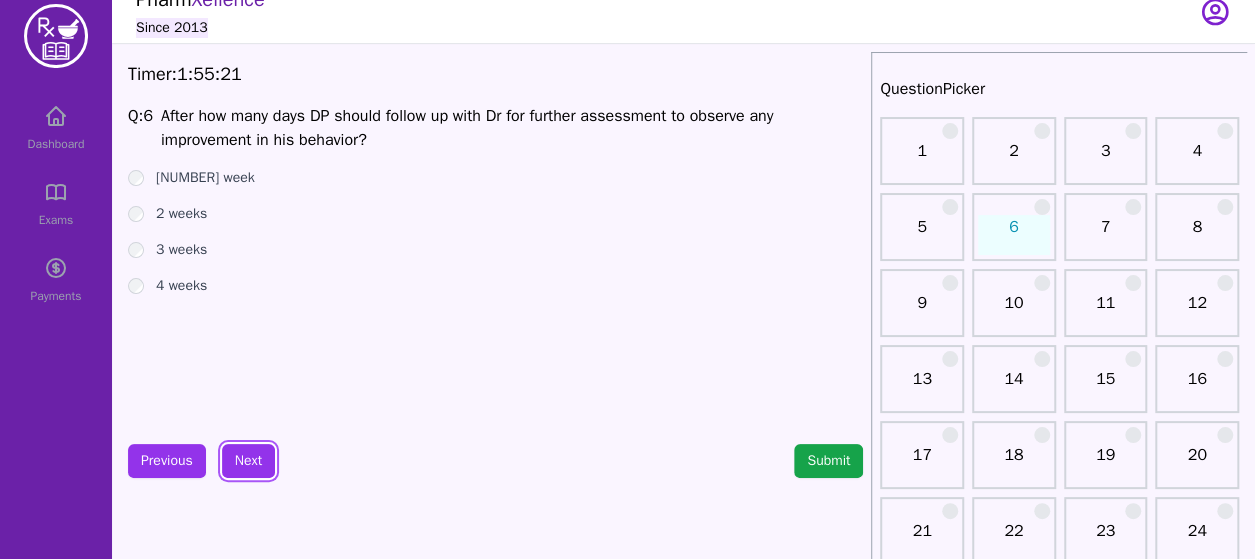 scroll, scrollTop: 15, scrollLeft: 0, axis: vertical 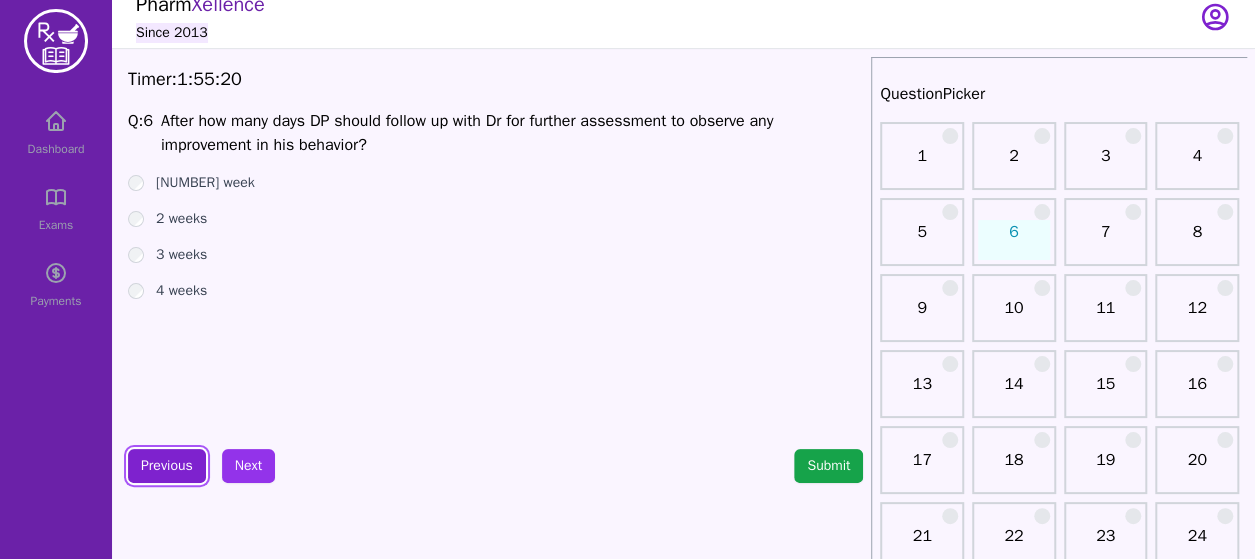 click on "Previous" at bounding box center (167, 466) 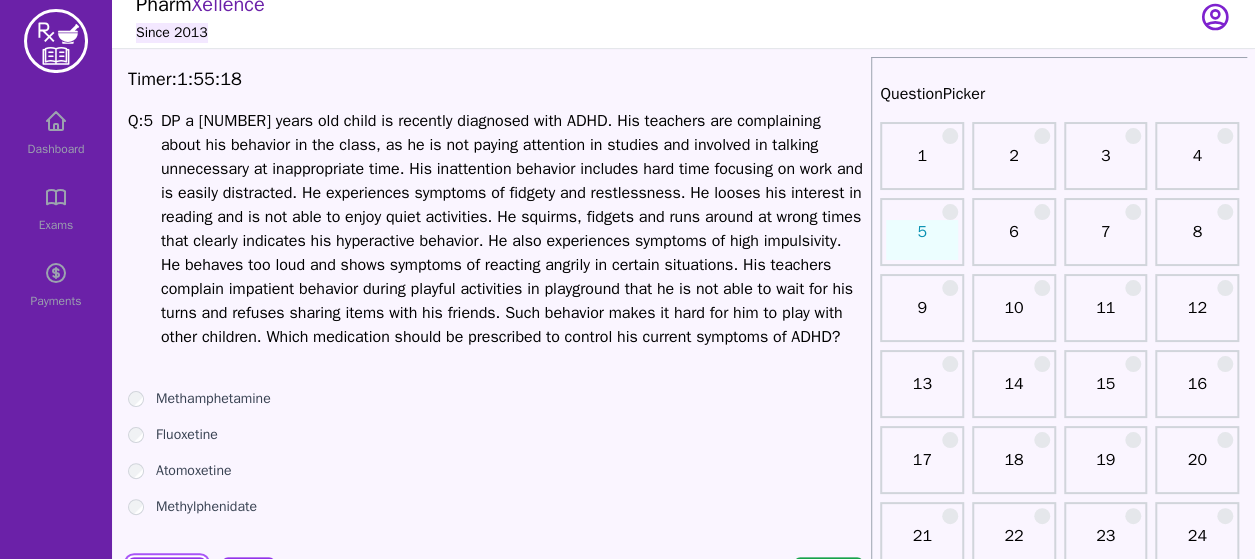 scroll, scrollTop: 127, scrollLeft: 0, axis: vertical 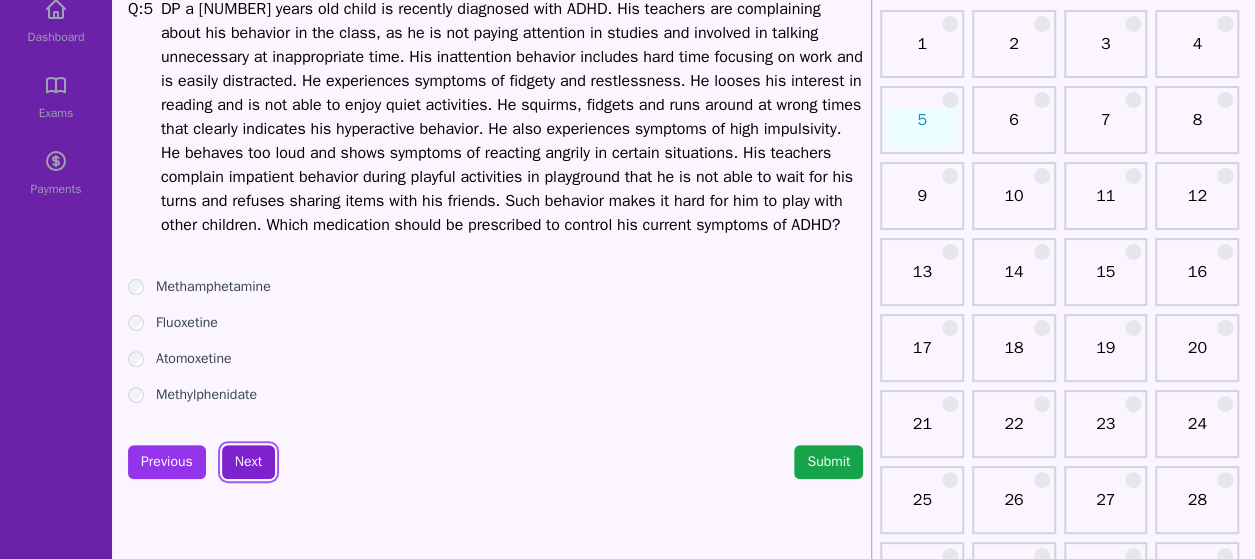 click on "Next" at bounding box center (248, 462) 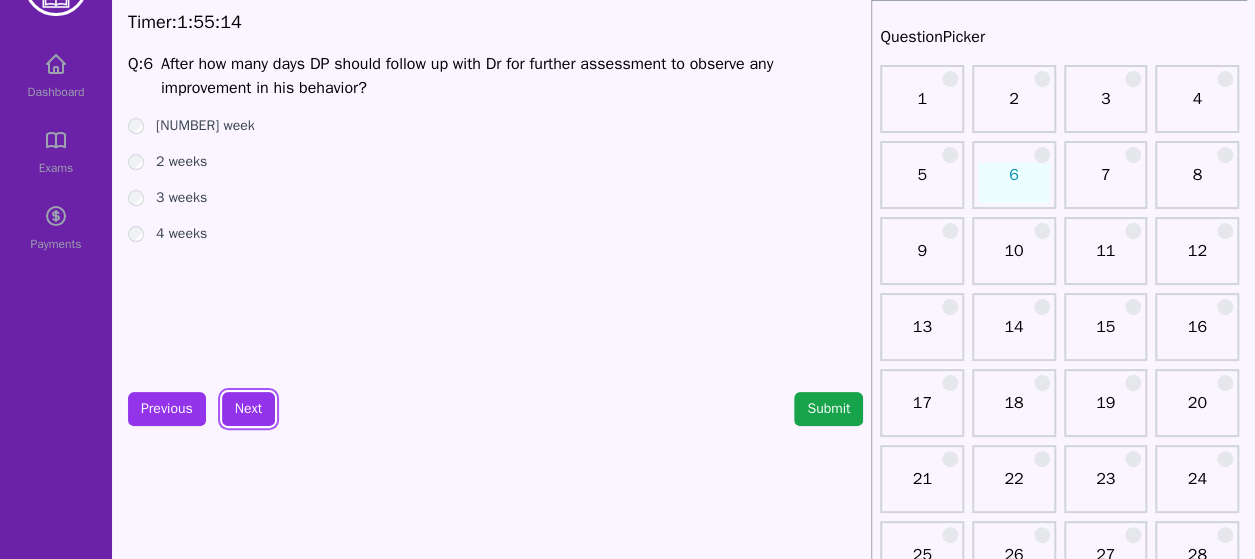 scroll, scrollTop: 66, scrollLeft: 0, axis: vertical 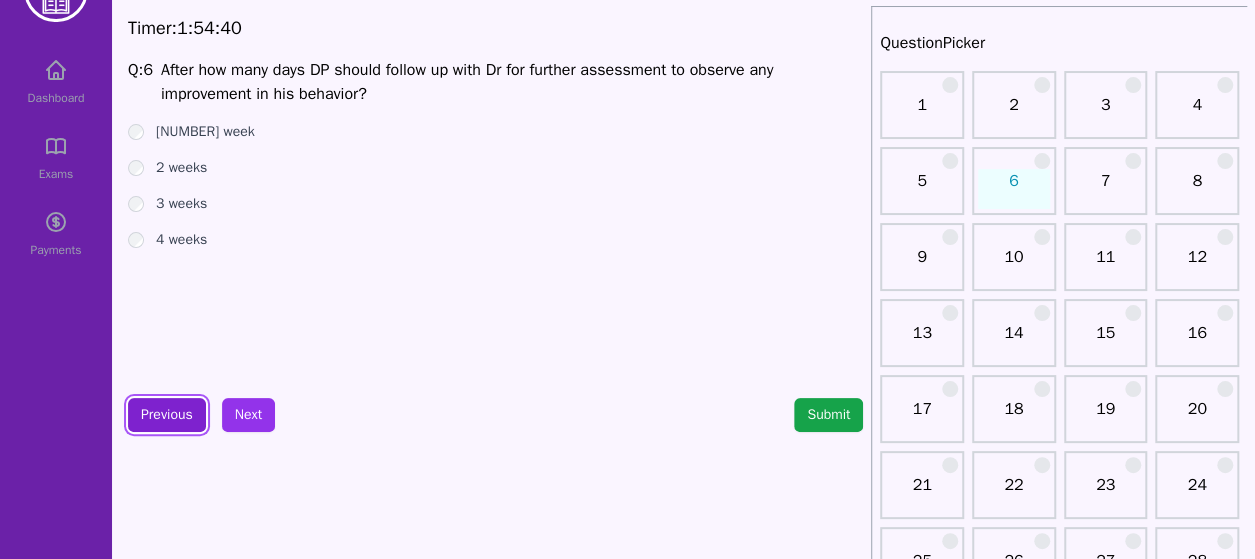 click on "Previous" at bounding box center [167, 415] 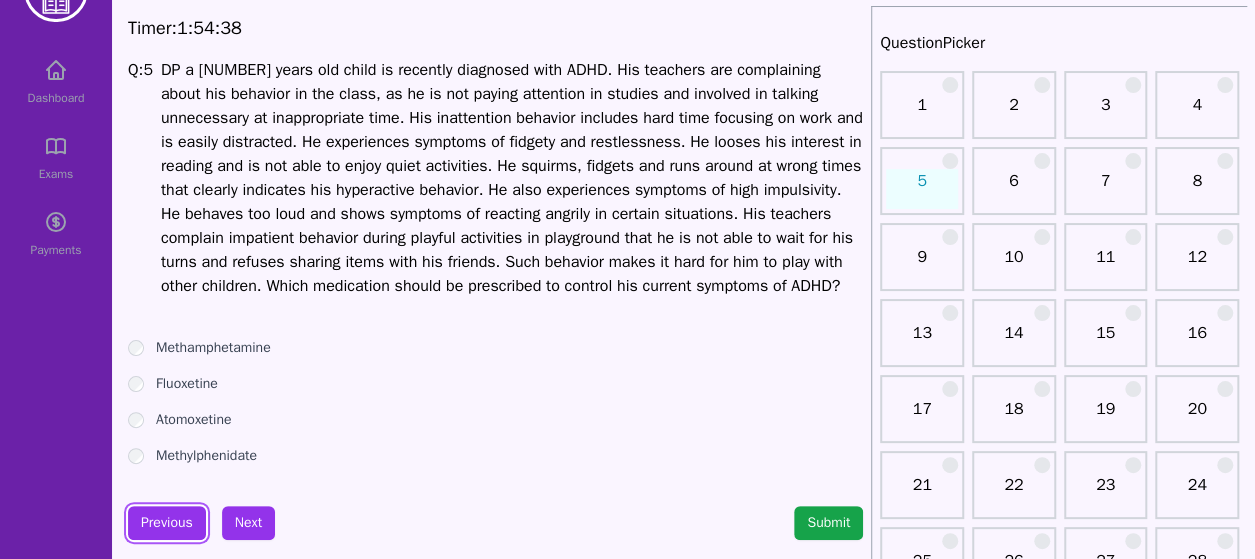 scroll, scrollTop: 152, scrollLeft: 0, axis: vertical 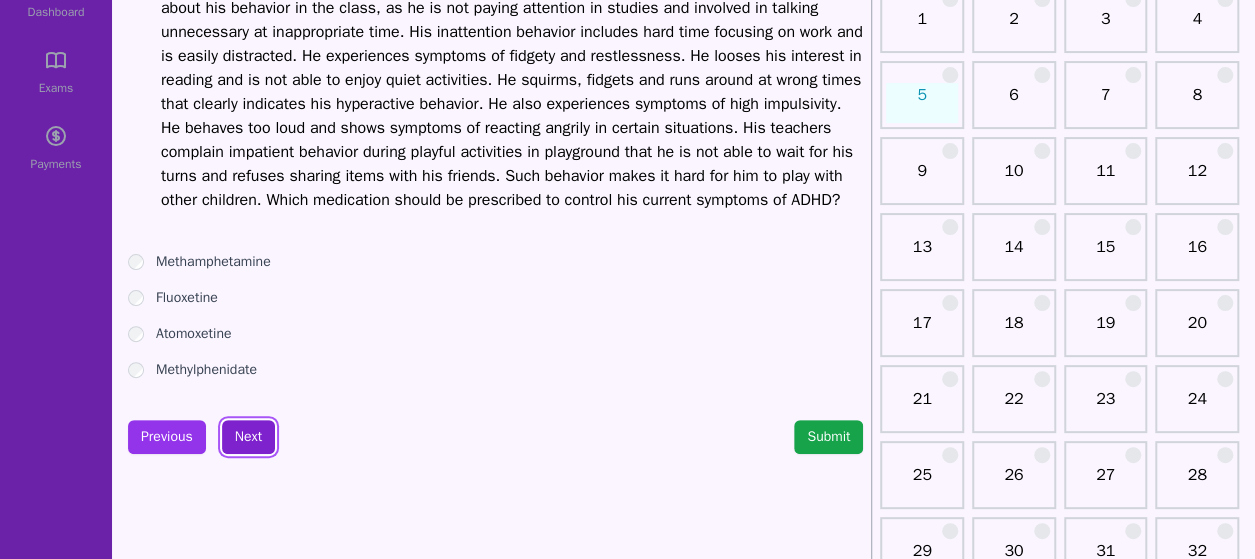 click on "Next" at bounding box center (248, 437) 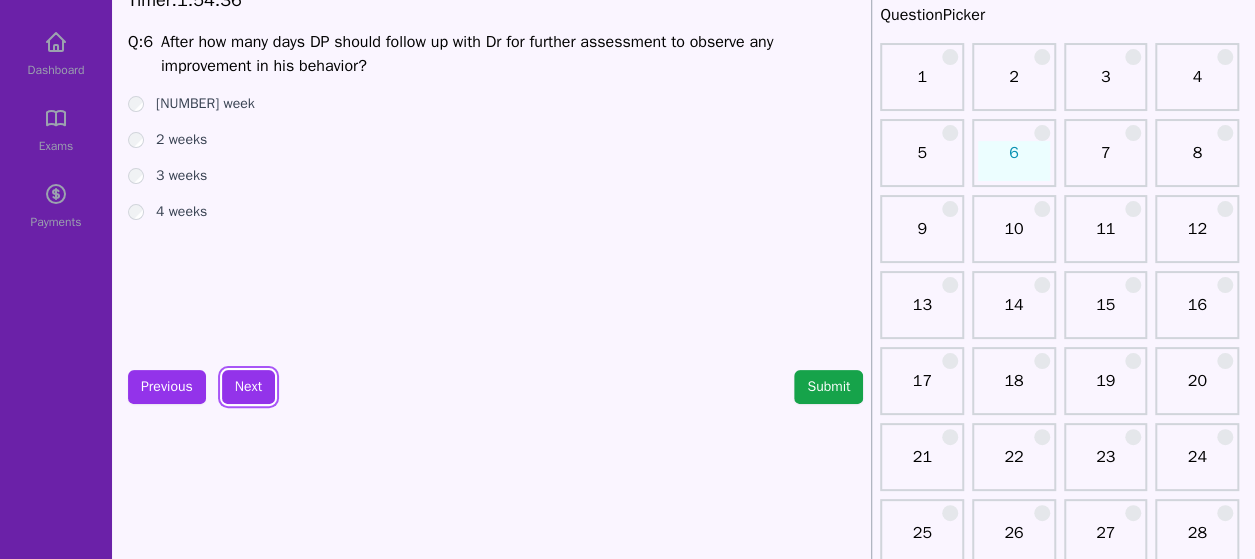 scroll, scrollTop: 93, scrollLeft: 0, axis: vertical 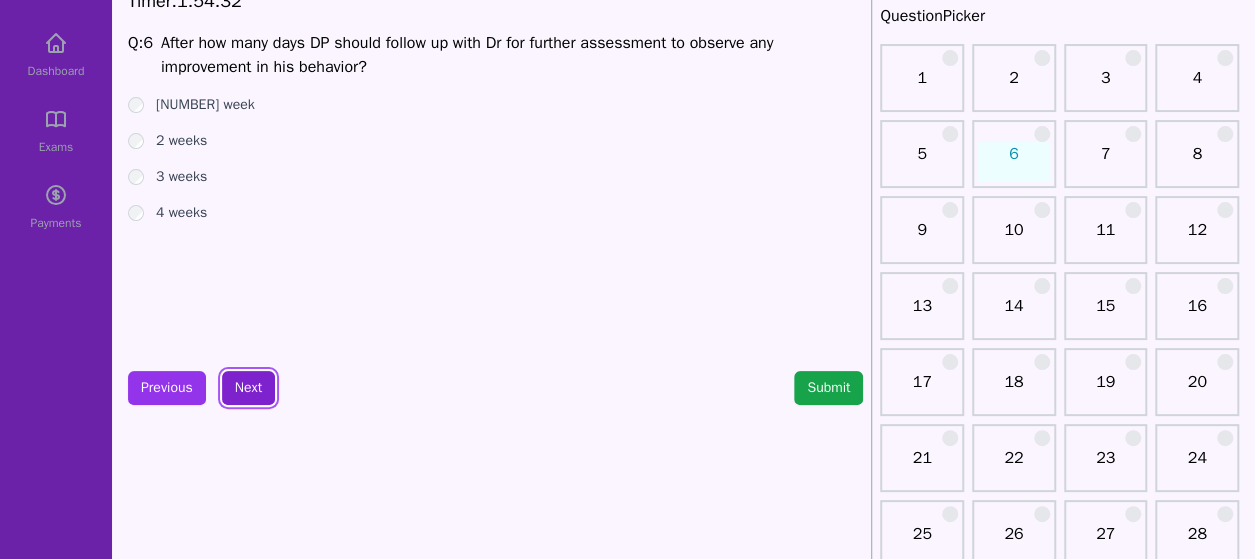 click on "Next" at bounding box center (248, 388) 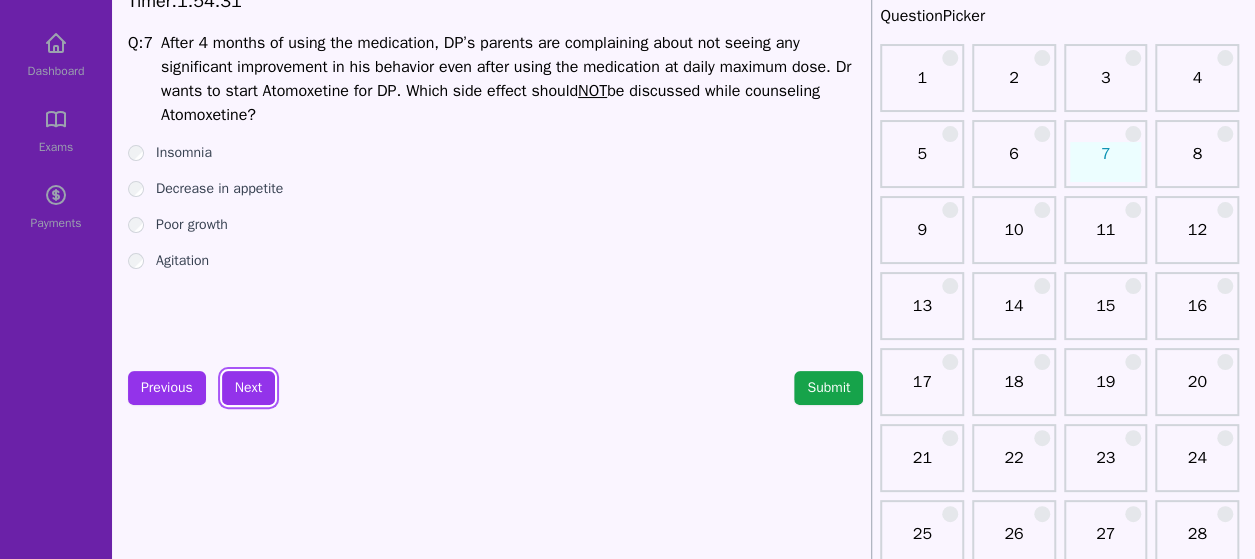 scroll, scrollTop: 65, scrollLeft: 0, axis: vertical 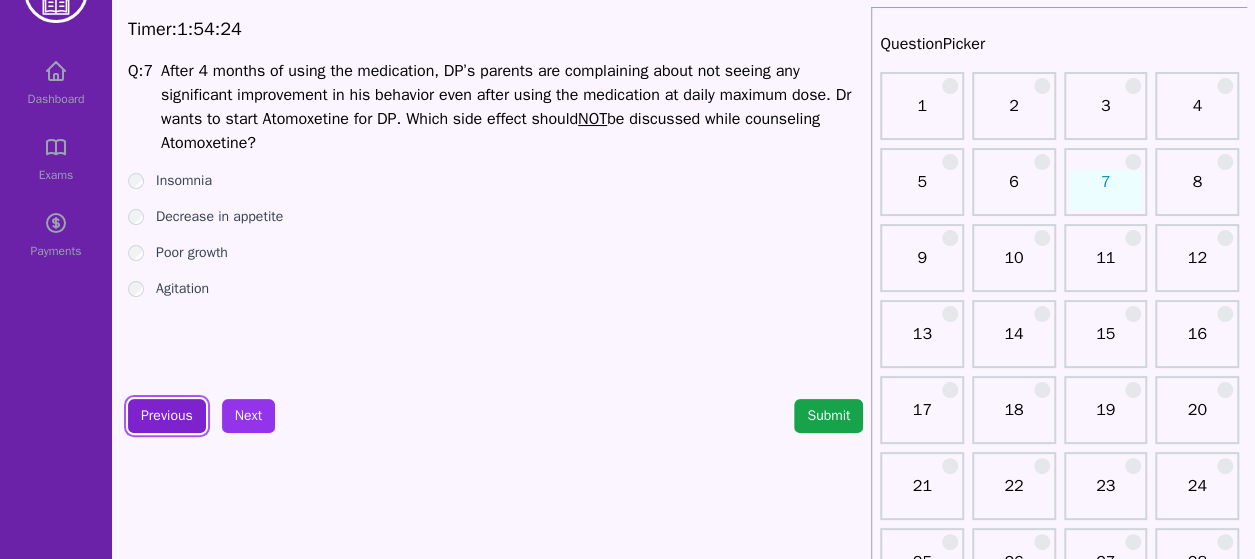click on "Previous" at bounding box center (167, 416) 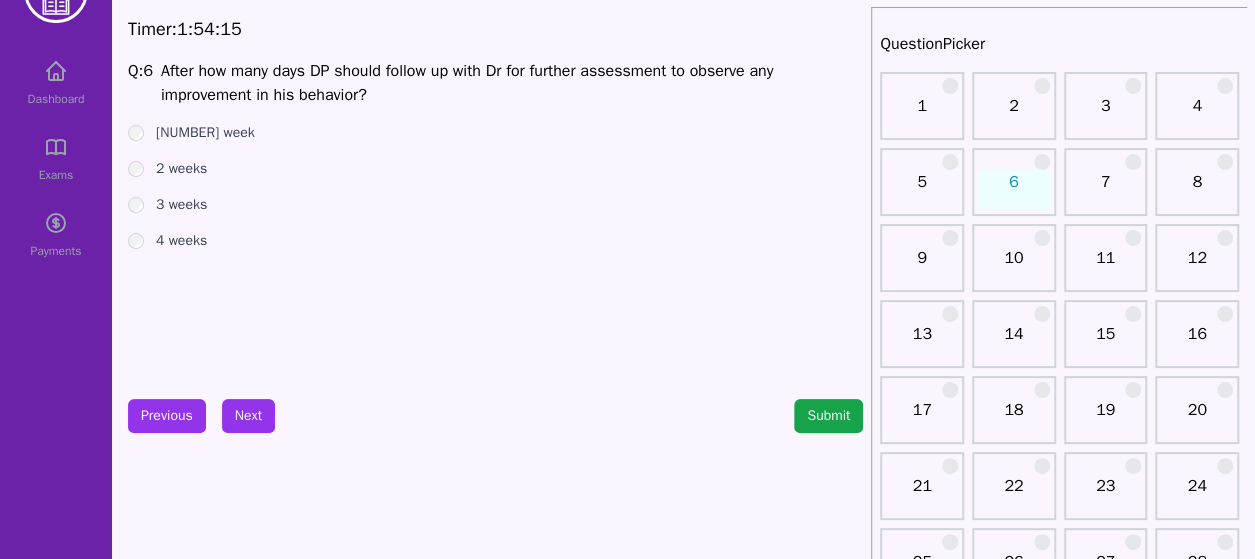 click on "Timer: 1 : 54 : 15 Q: 6 After how many days DP should follow up with Dr for further assessment to observe any improvement in his behavior? 1 week 2 weeks 3 weeks
4 weeks Previous Next Submit" at bounding box center (495, 1939) 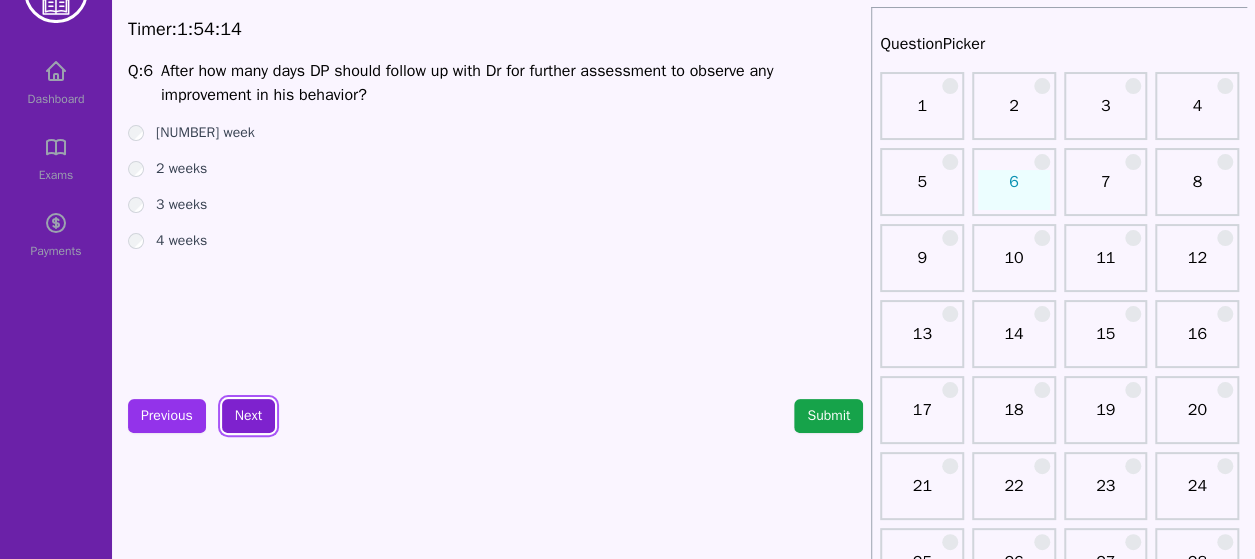 click on "Next" at bounding box center (248, 416) 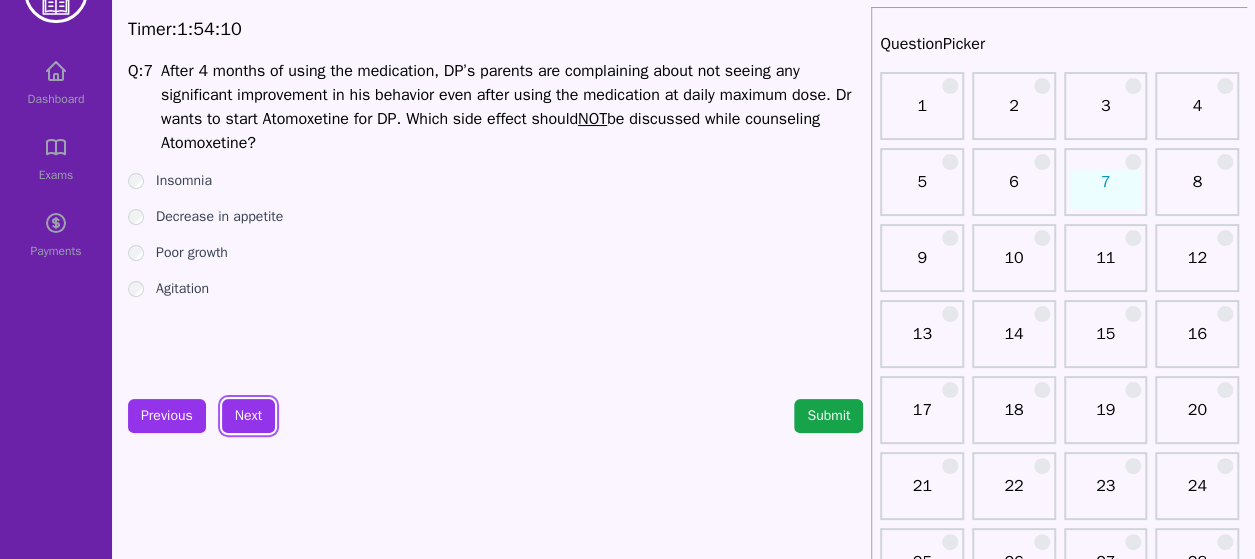 scroll, scrollTop: 86, scrollLeft: 0, axis: vertical 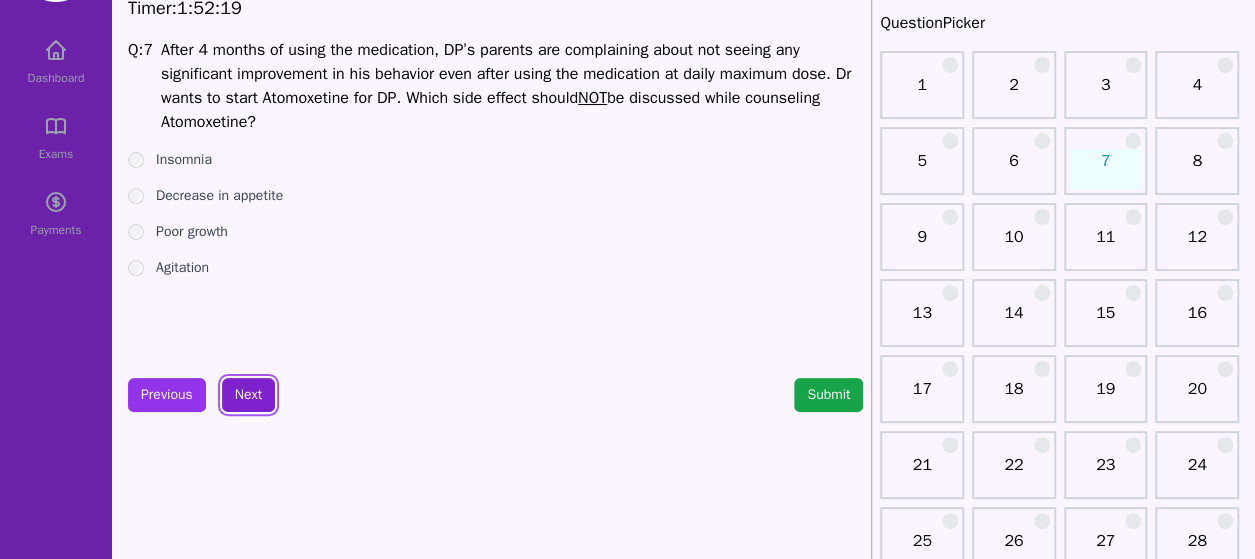 click on "Next" at bounding box center (248, 395) 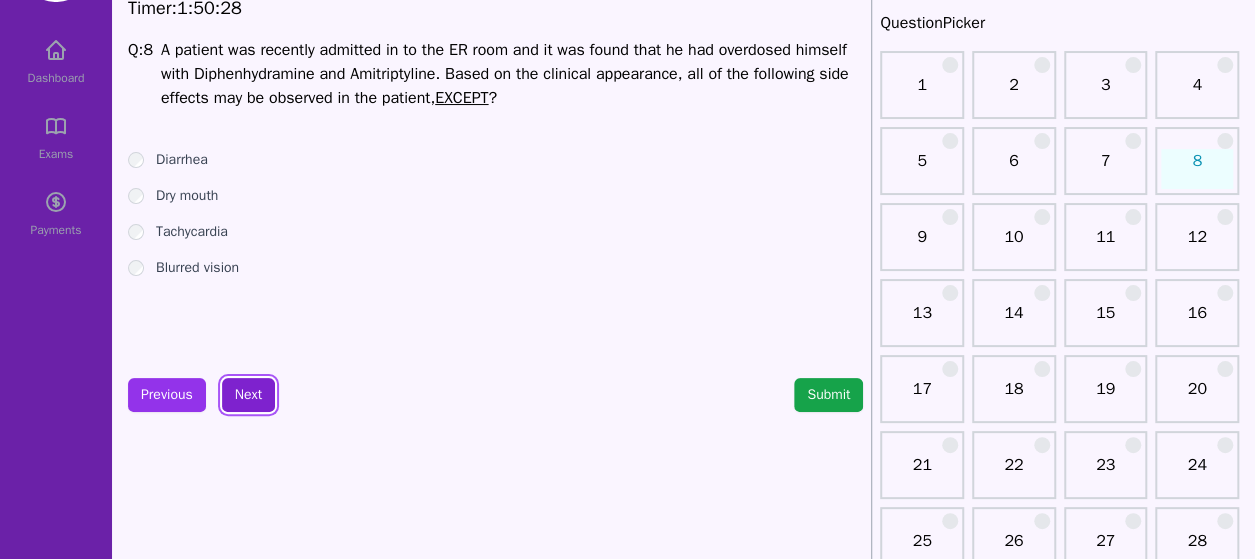 click on "Next" at bounding box center (248, 395) 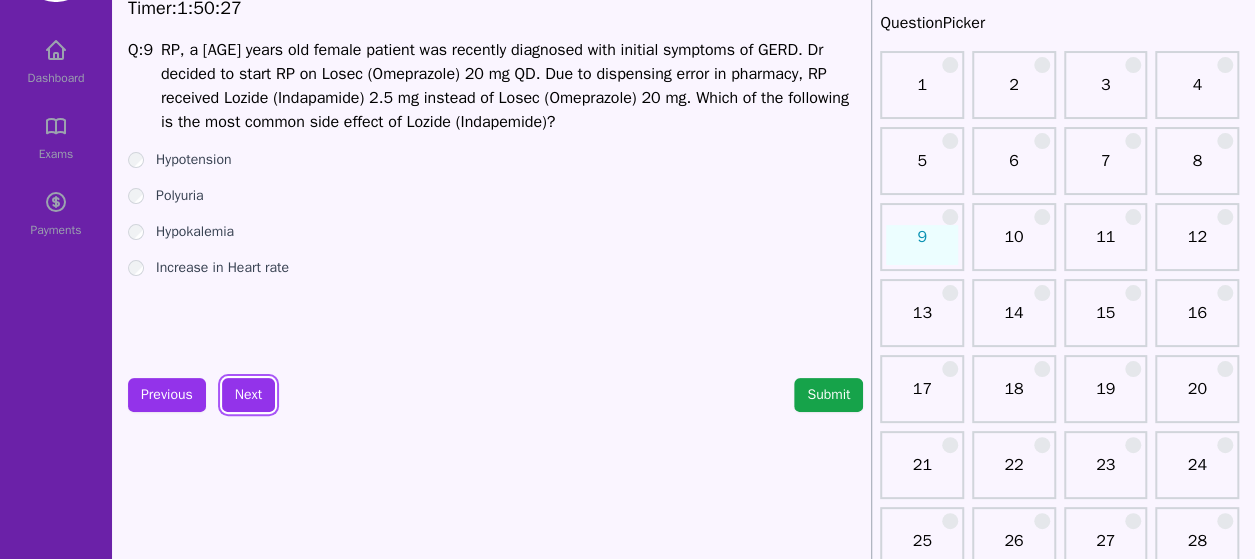 scroll, scrollTop: 76, scrollLeft: 0, axis: vertical 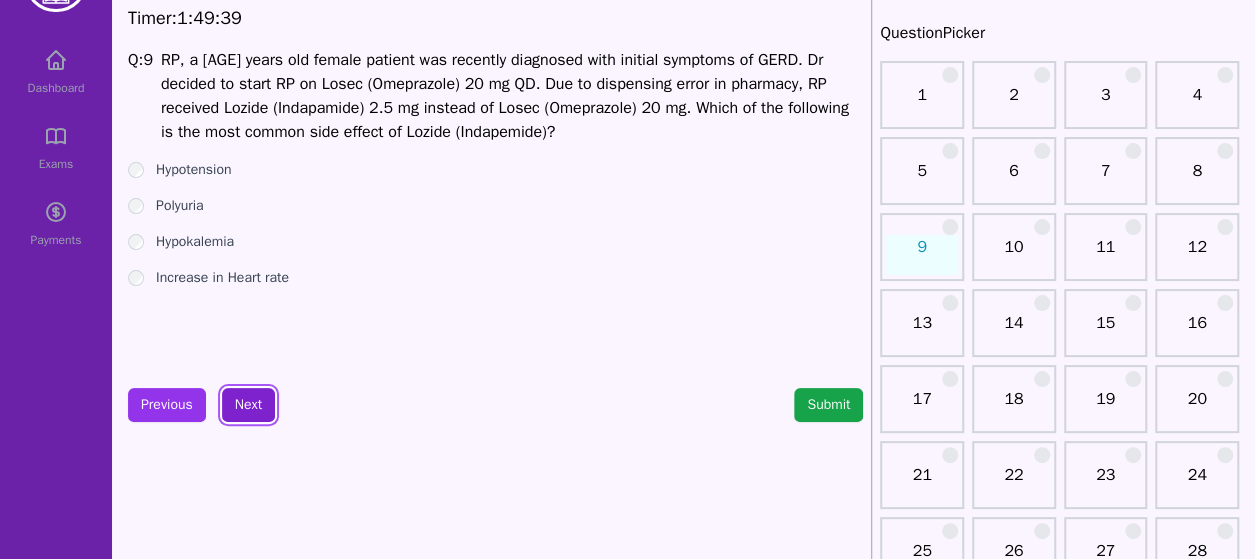 click on "Next" at bounding box center (248, 405) 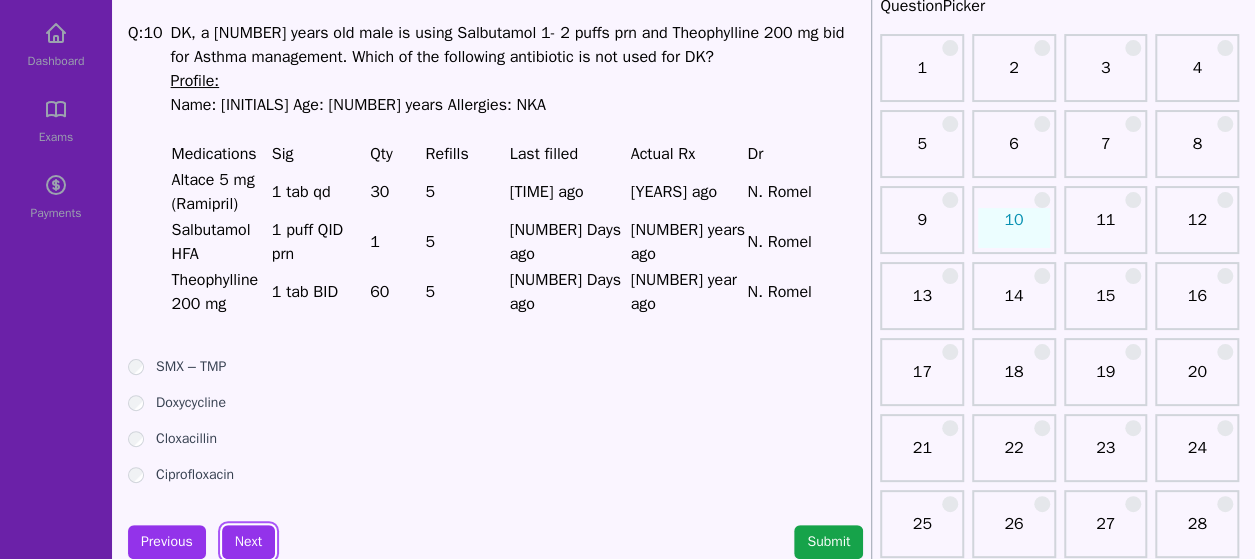 scroll, scrollTop: 104, scrollLeft: 0, axis: vertical 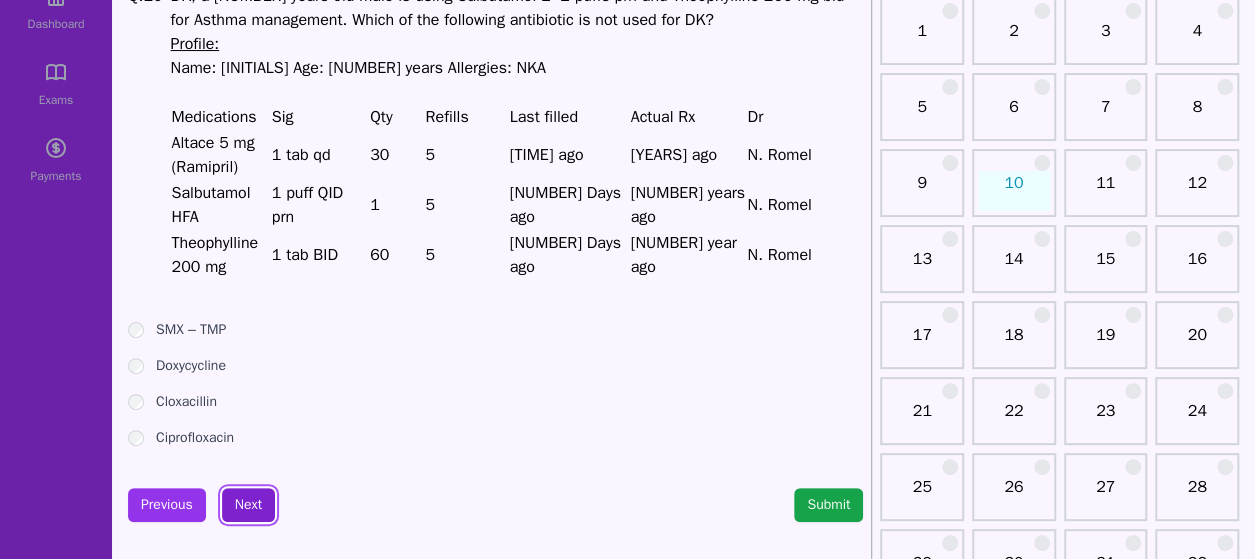 click on "Next" at bounding box center [248, 505] 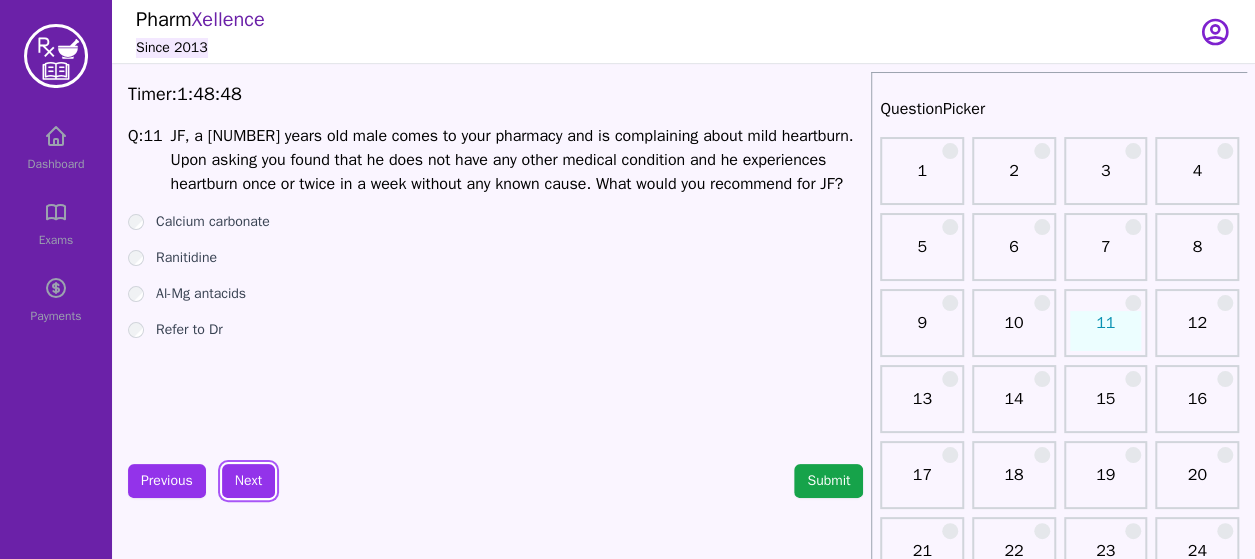 scroll, scrollTop: 26, scrollLeft: 0, axis: vertical 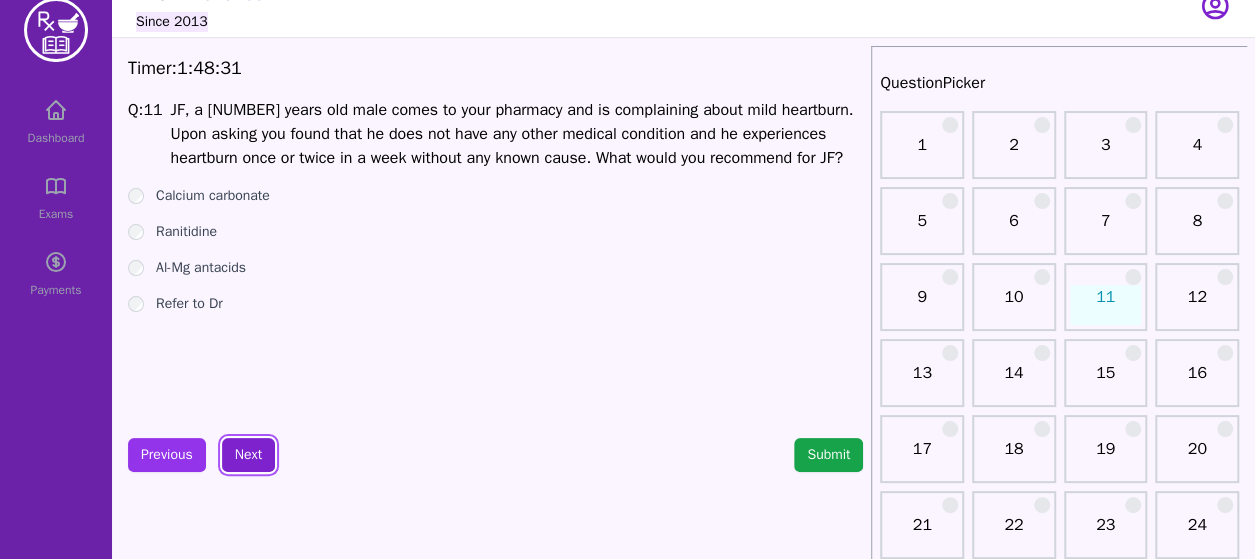 click on "Next" at bounding box center [248, 455] 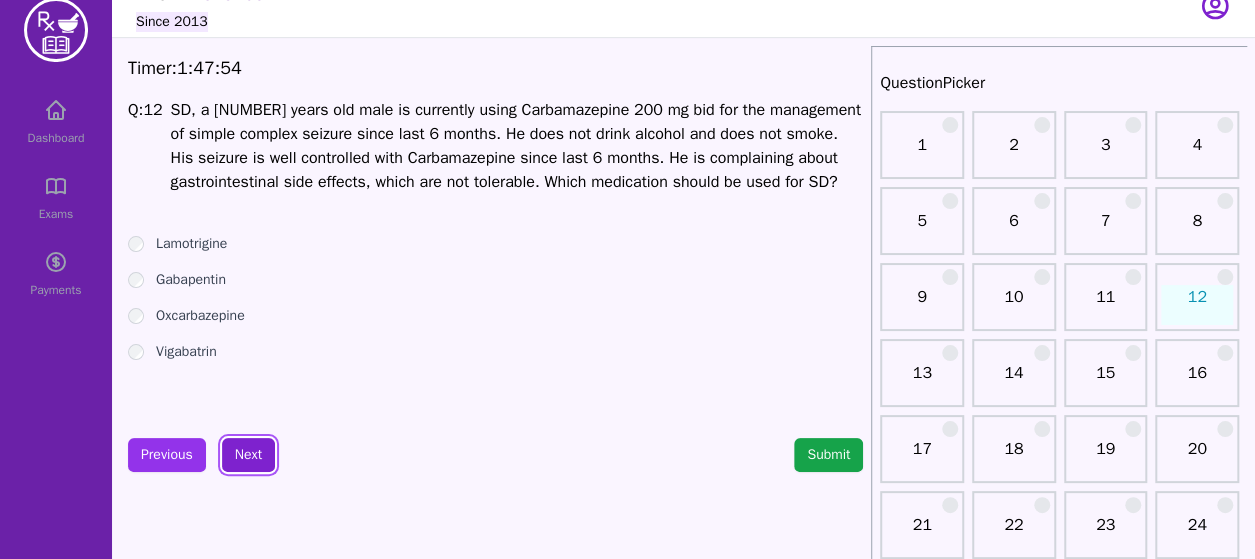 click on "Next" at bounding box center (248, 455) 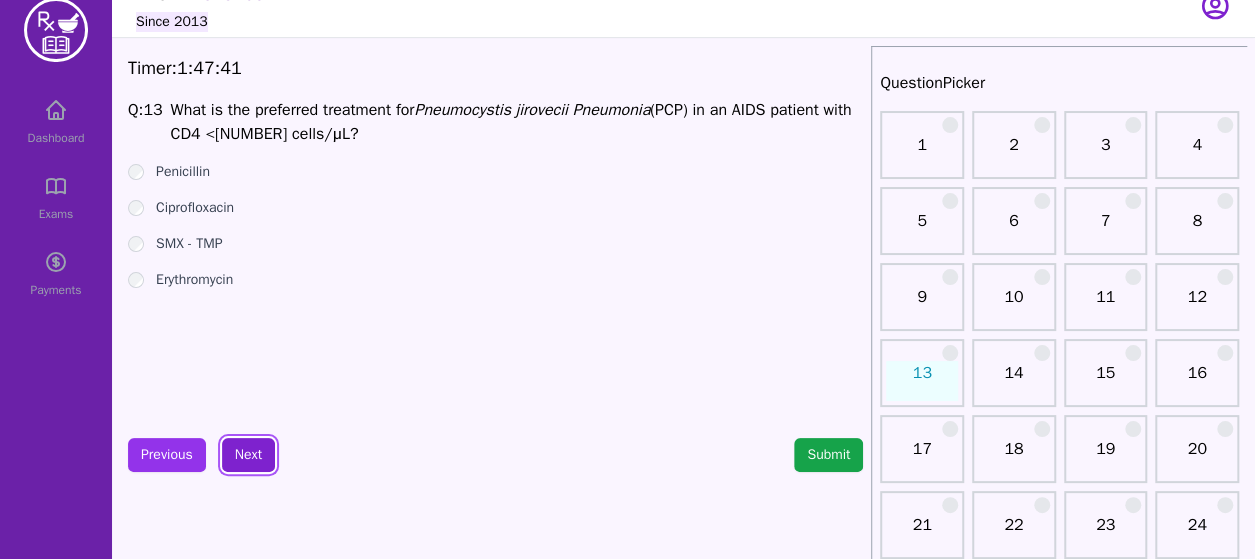click on "Next" at bounding box center (248, 455) 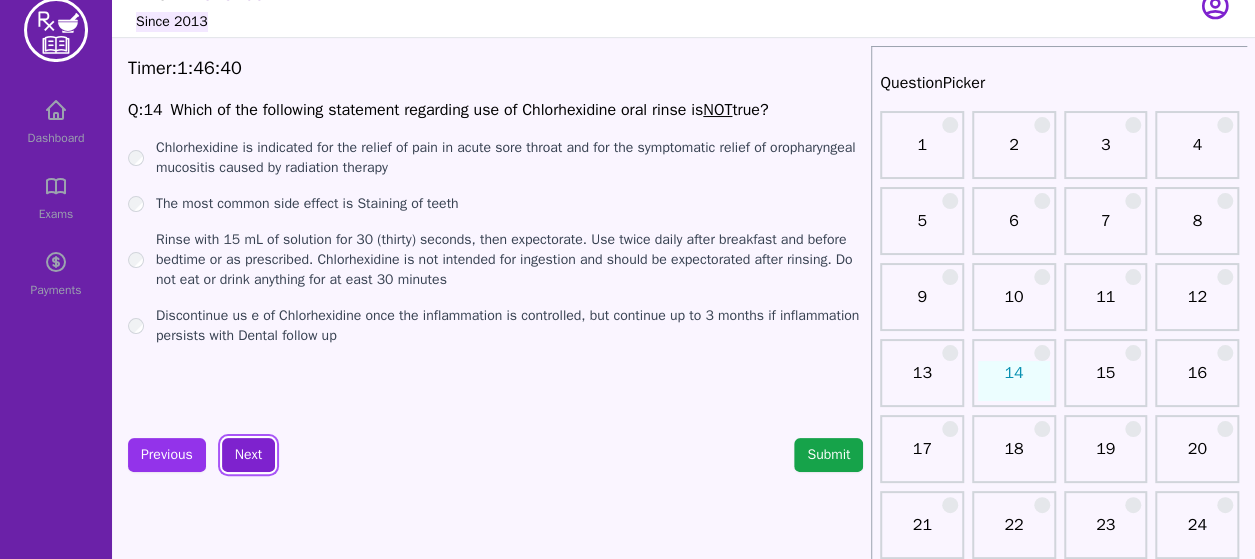 click on "Next" at bounding box center (248, 455) 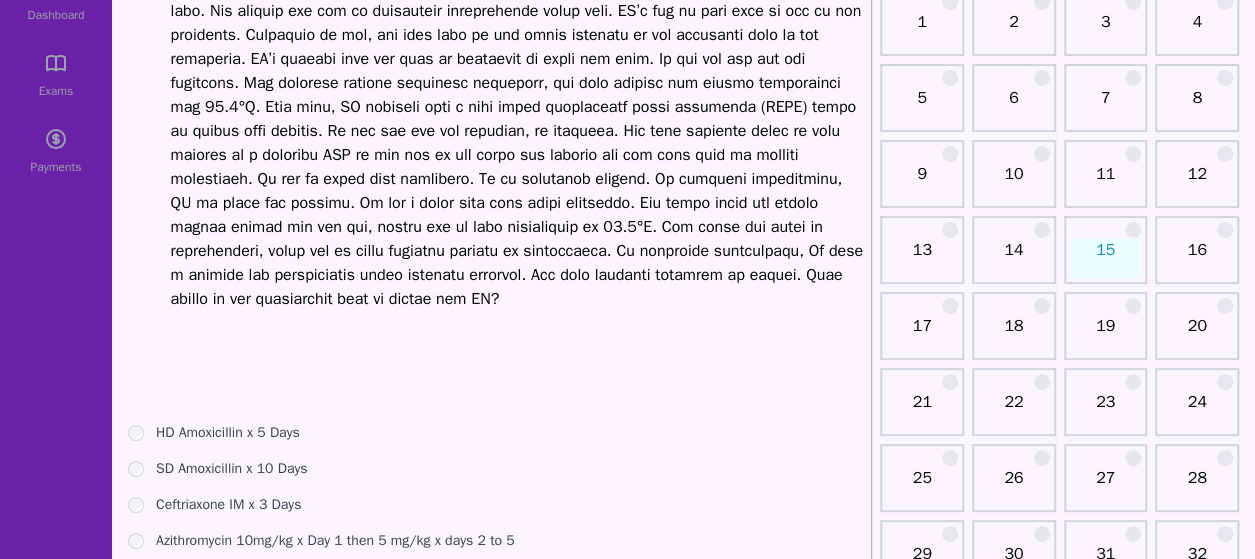scroll, scrollTop: 150, scrollLeft: 0, axis: vertical 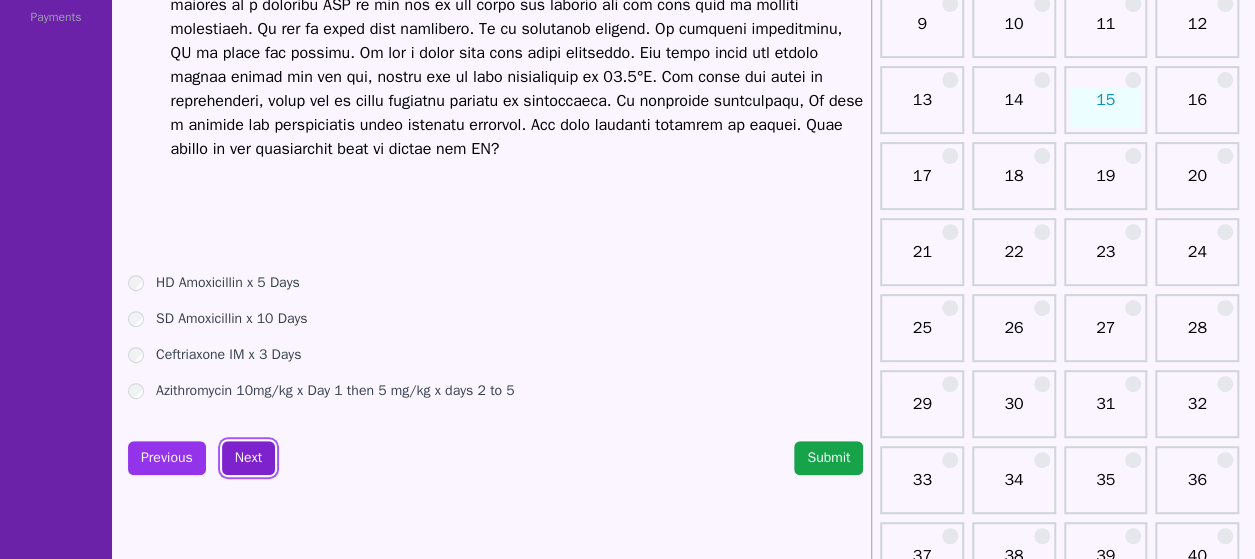 click on "Next" at bounding box center (248, 458) 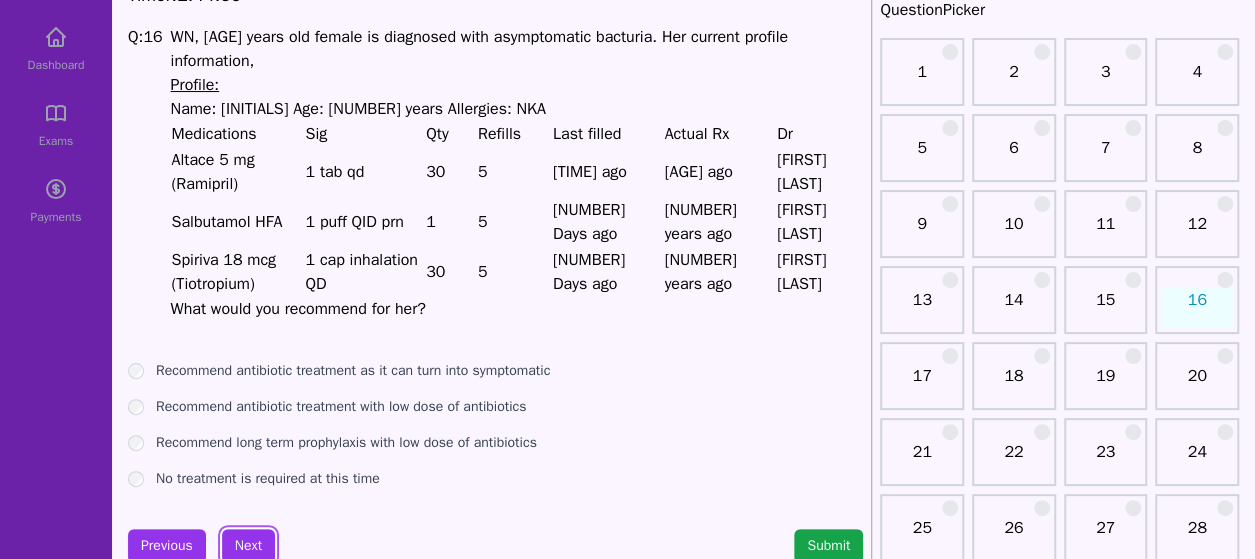 scroll, scrollTop: 102, scrollLeft: 0, axis: vertical 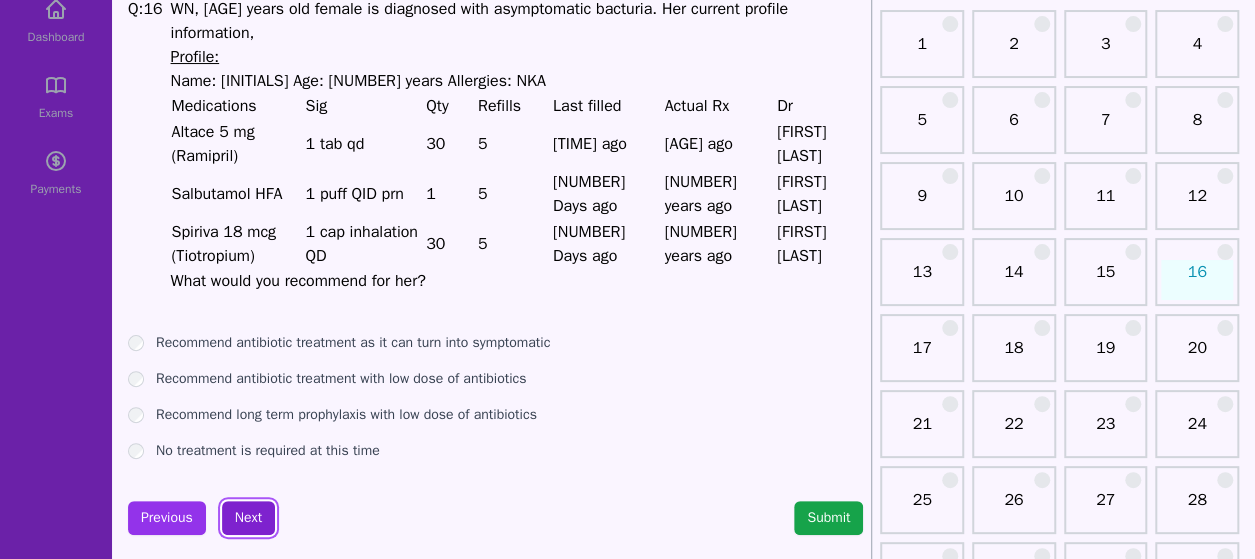 click on "Next" at bounding box center [248, 518] 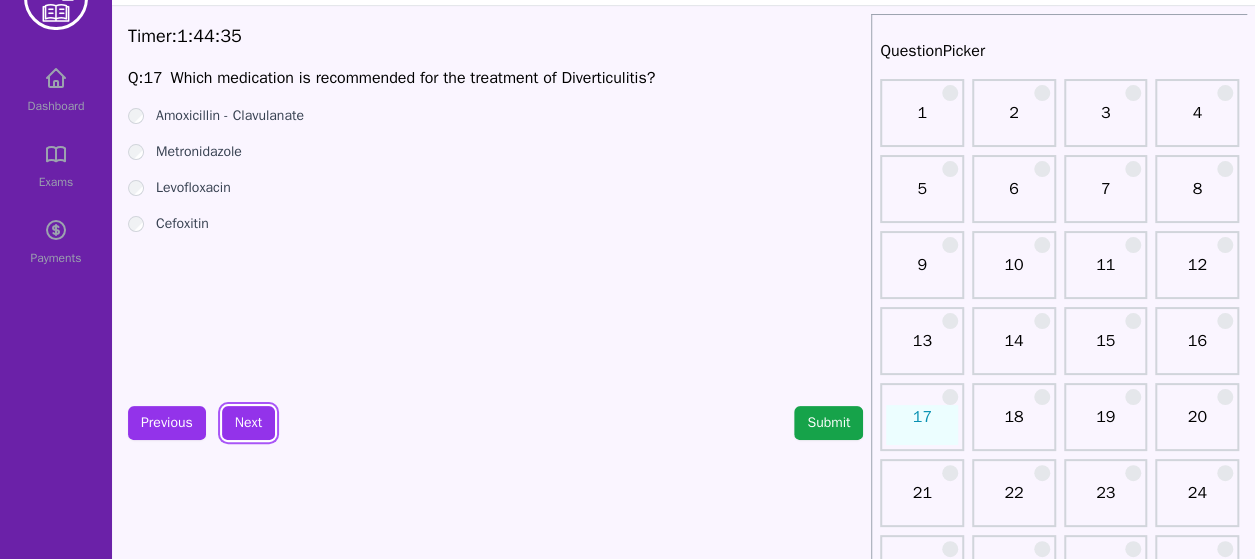 scroll, scrollTop: 57, scrollLeft: 0, axis: vertical 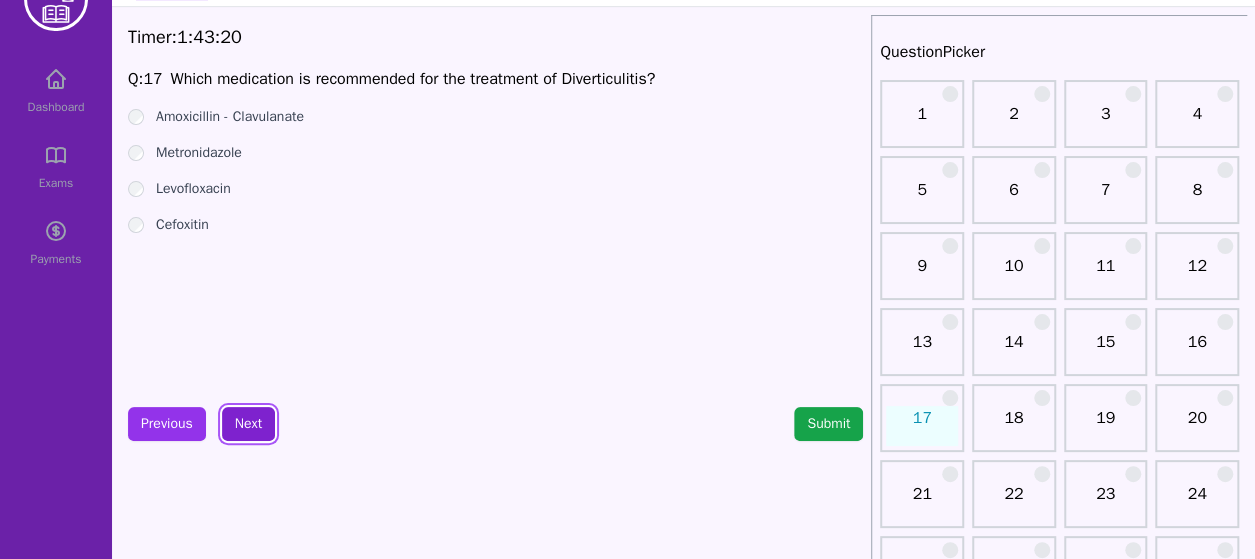 click on "Next" at bounding box center (248, 424) 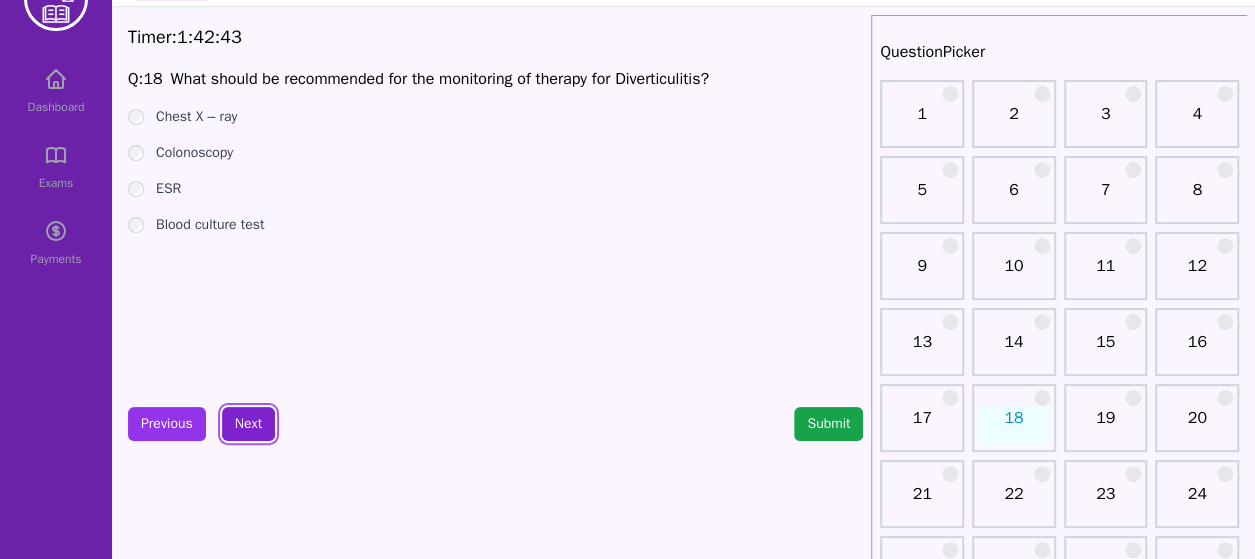 click on "Next" at bounding box center (248, 424) 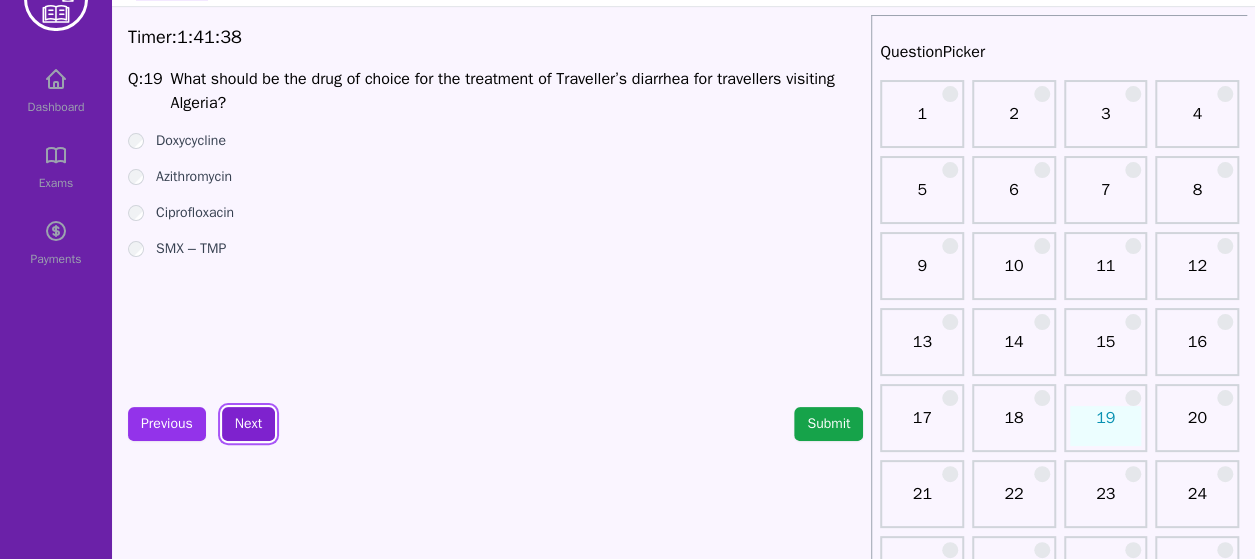 click on "Next" at bounding box center (248, 424) 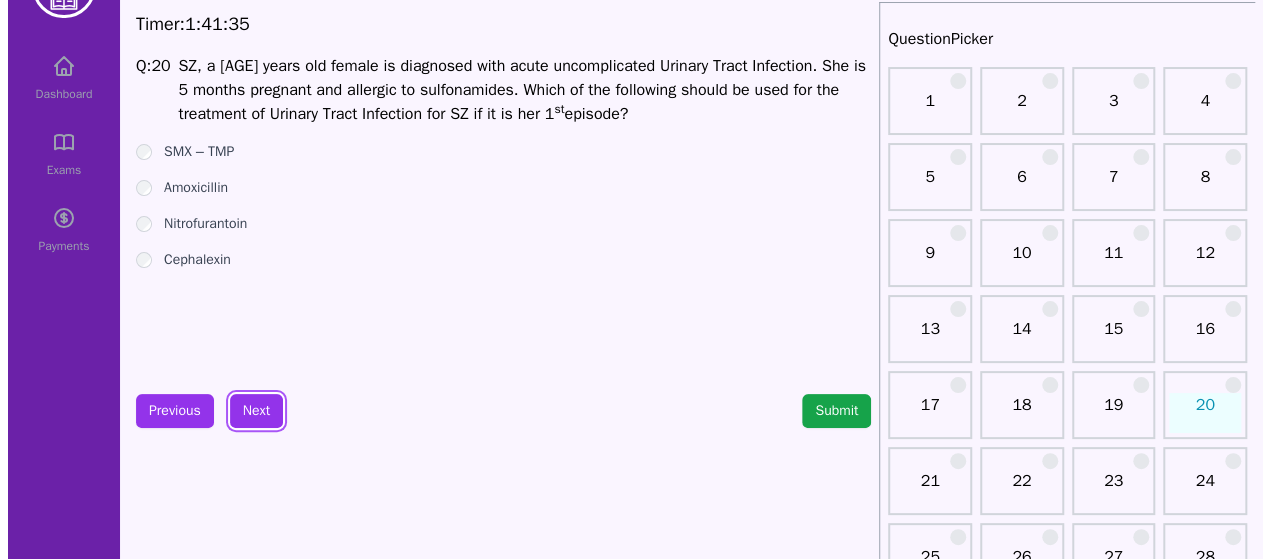 scroll, scrollTop: 73, scrollLeft: 0, axis: vertical 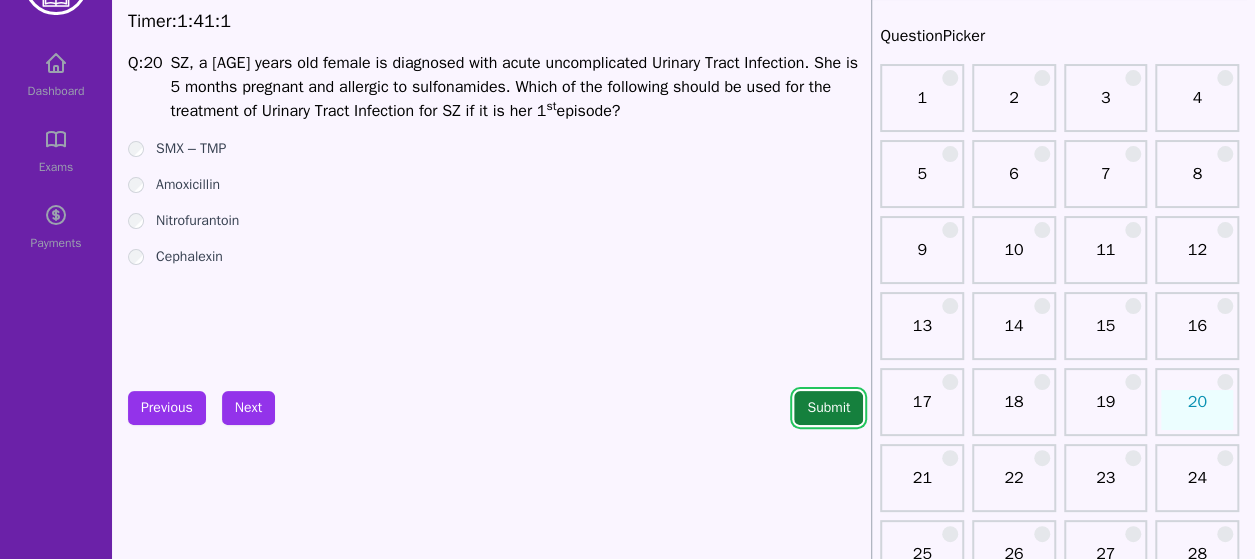 click on "Submit" at bounding box center [828, 408] 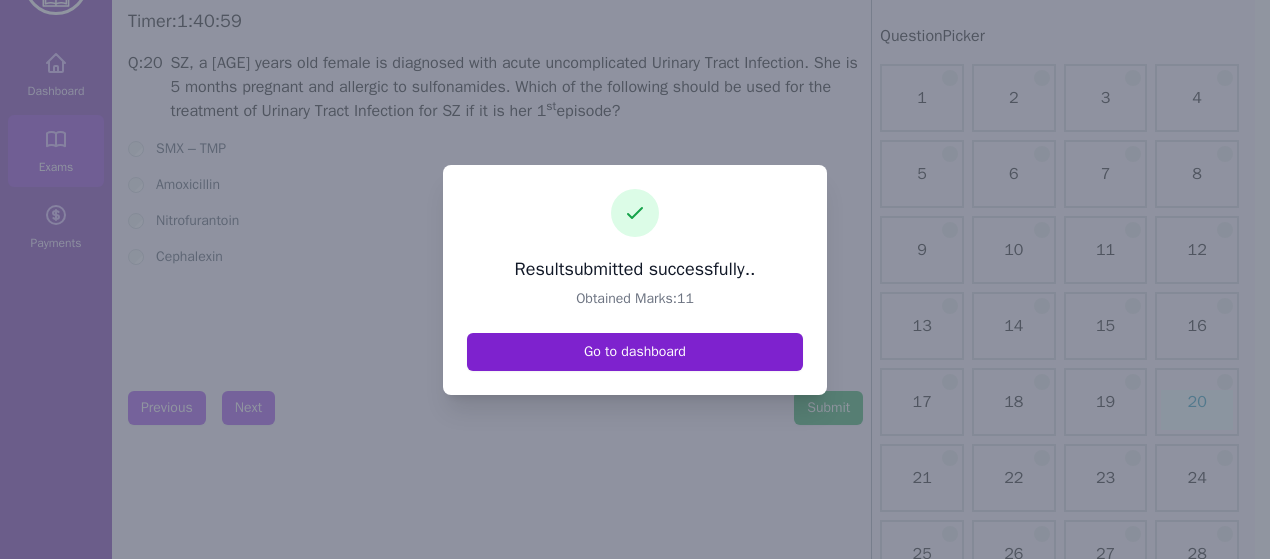 click on "Go to dashboard" at bounding box center [635, 352] 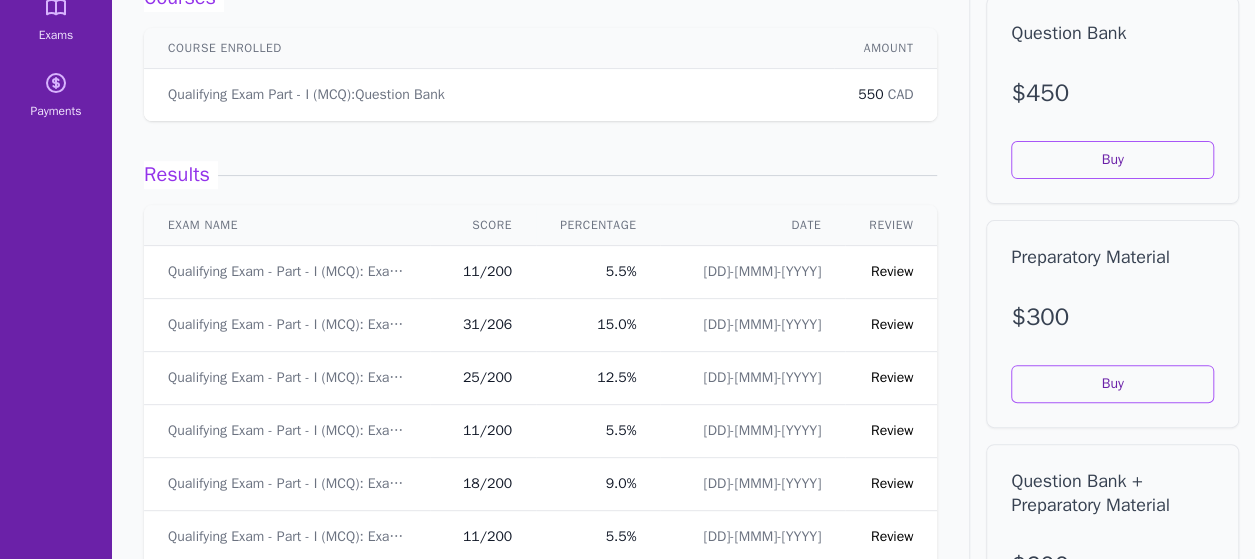 scroll, scrollTop: 206, scrollLeft: 0, axis: vertical 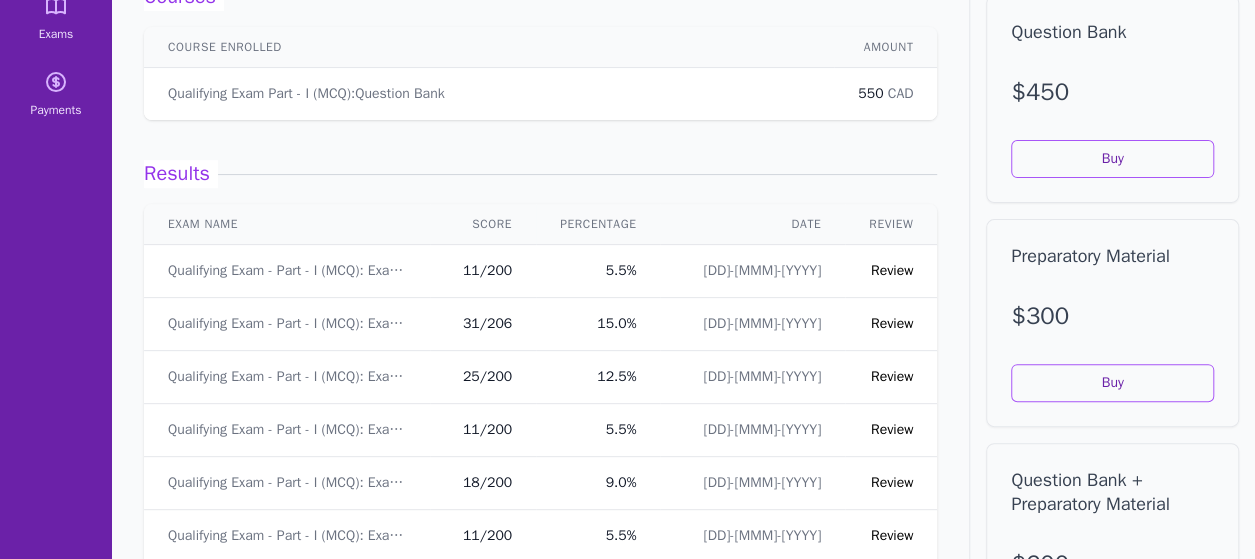 click on "Review" at bounding box center [892, 270] 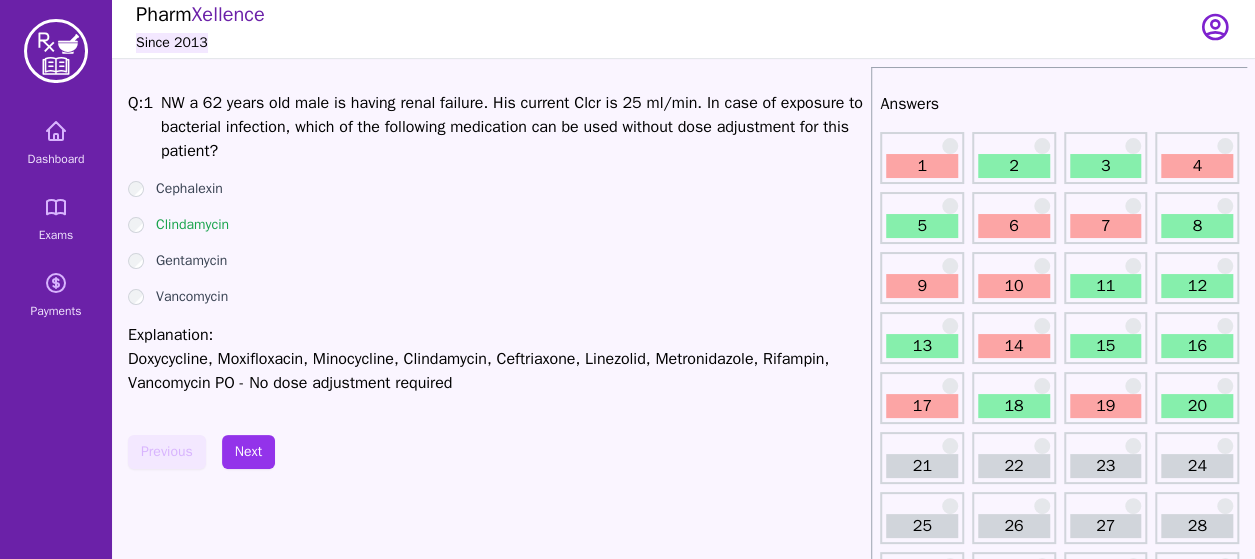 scroll, scrollTop: 0, scrollLeft: 0, axis: both 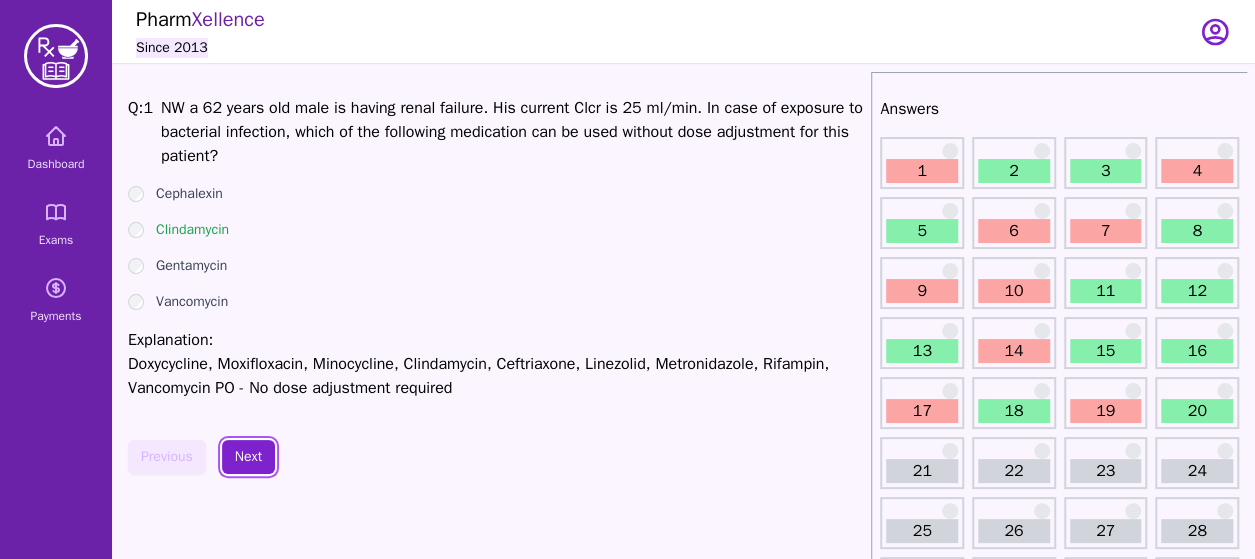 click on "Next" at bounding box center [248, 457] 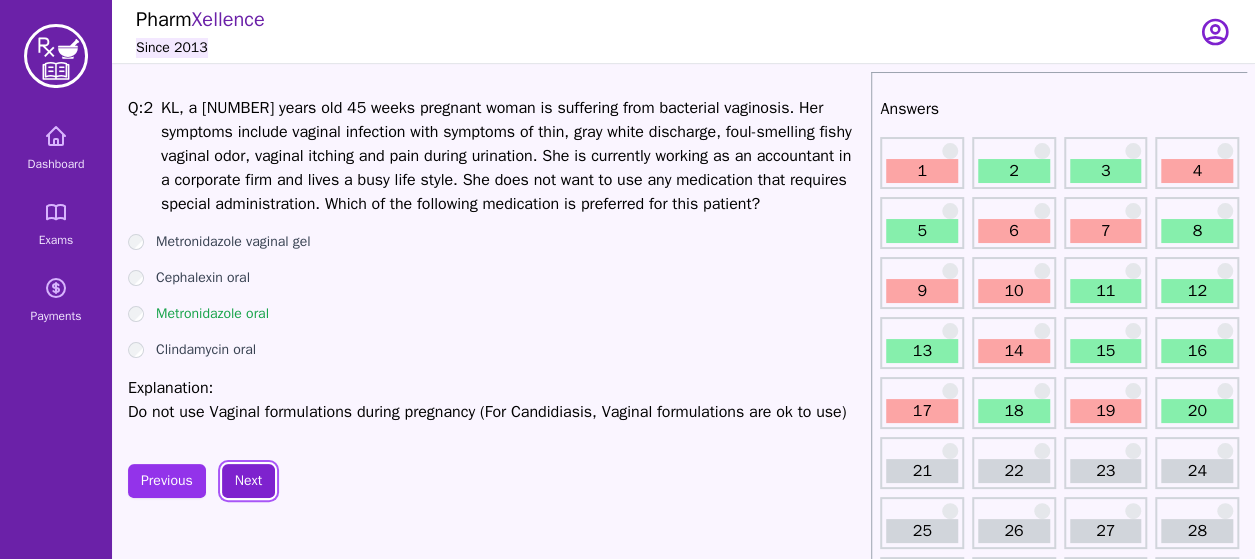 click on "Next" at bounding box center [248, 481] 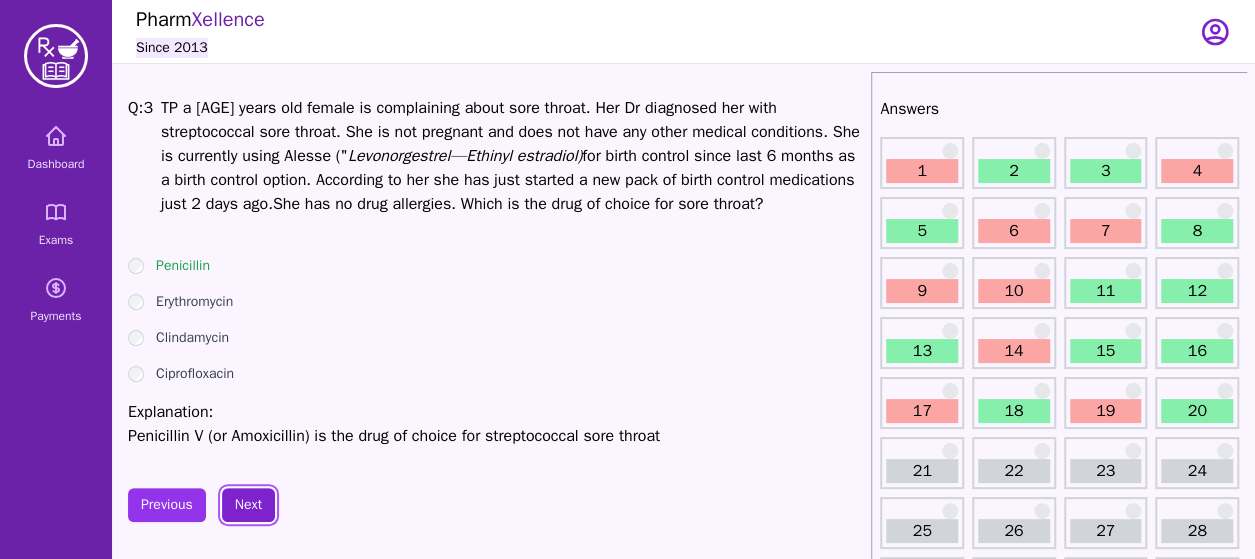 click on "Next" at bounding box center (248, 505) 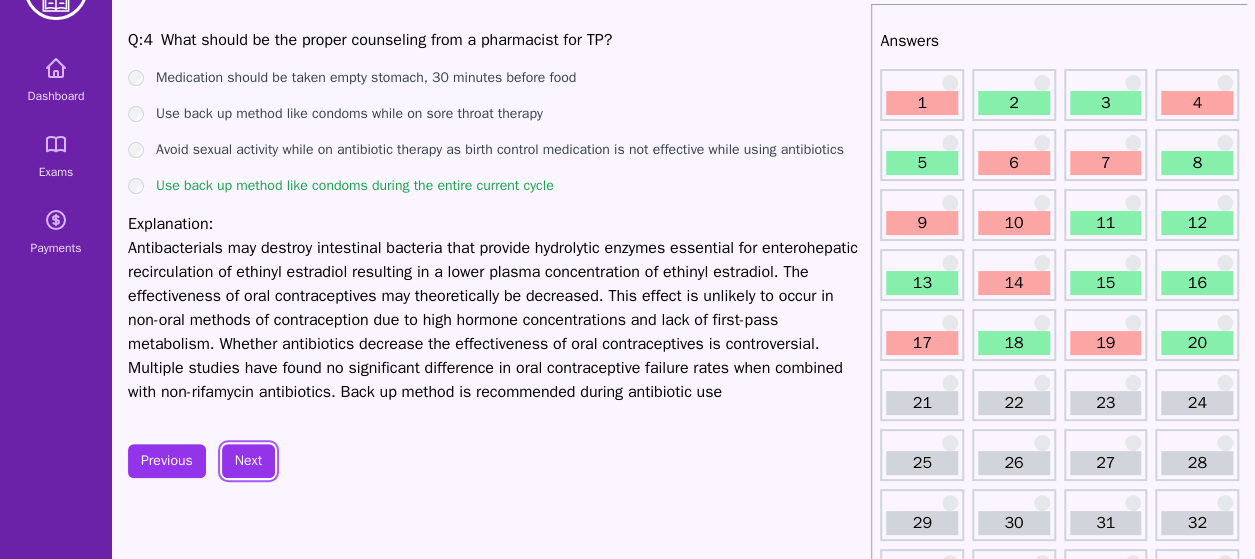 scroll, scrollTop: 69, scrollLeft: 0, axis: vertical 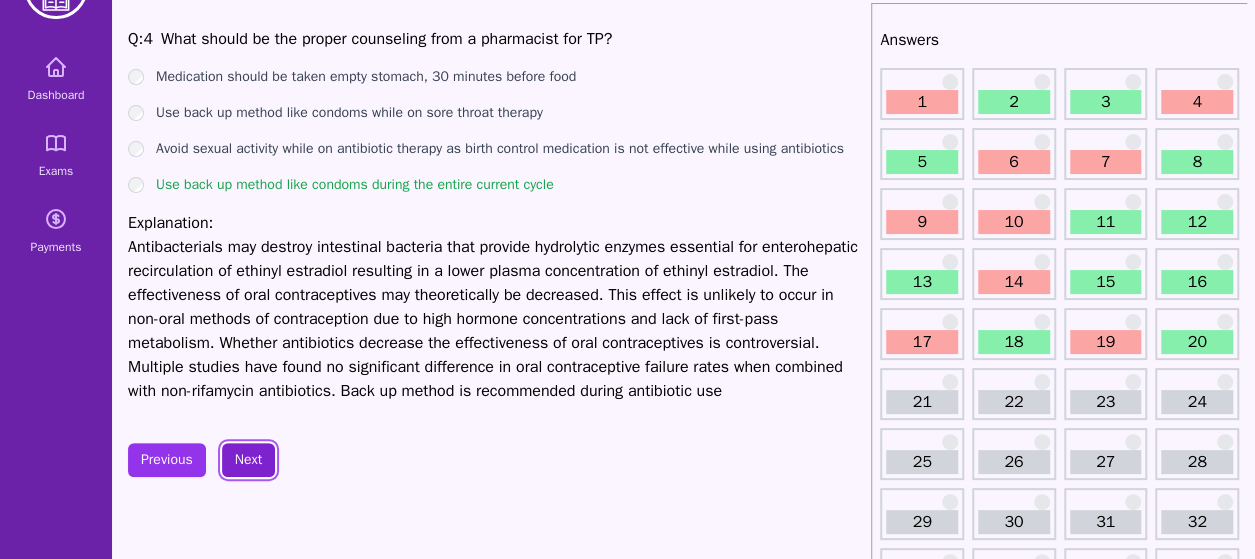 click on "Next" at bounding box center (248, 460) 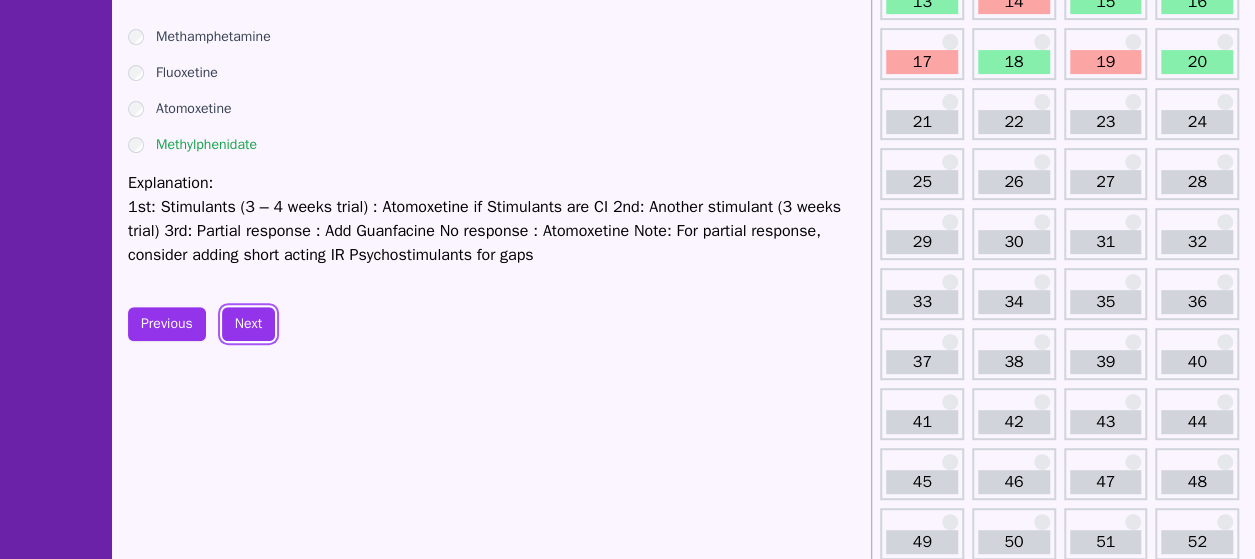 scroll, scrollTop: 354, scrollLeft: 0, axis: vertical 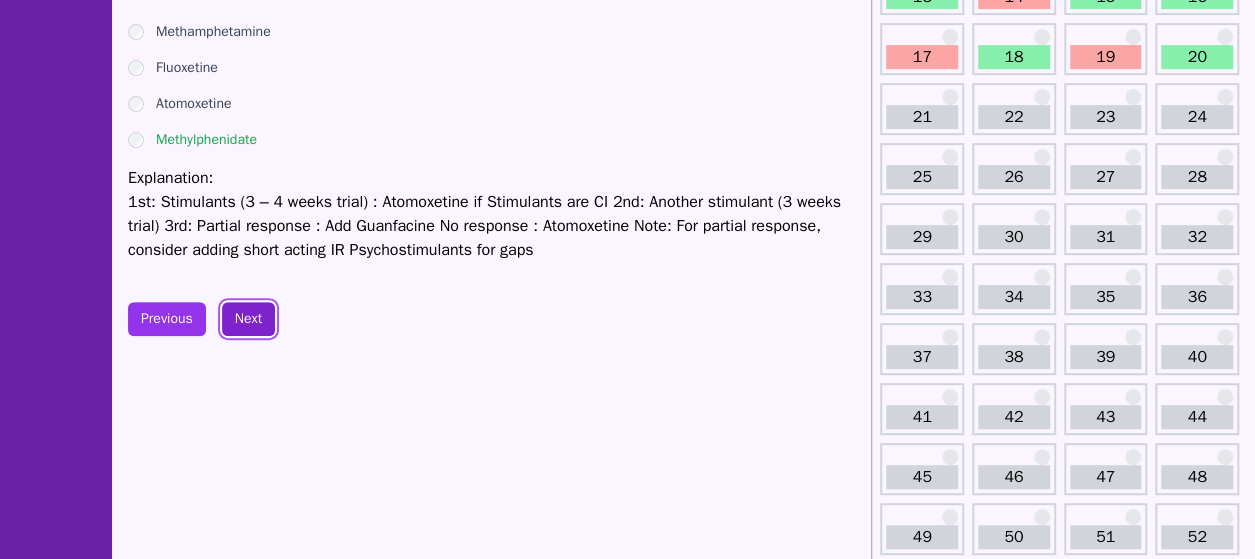 click on "Next" at bounding box center (248, 319) 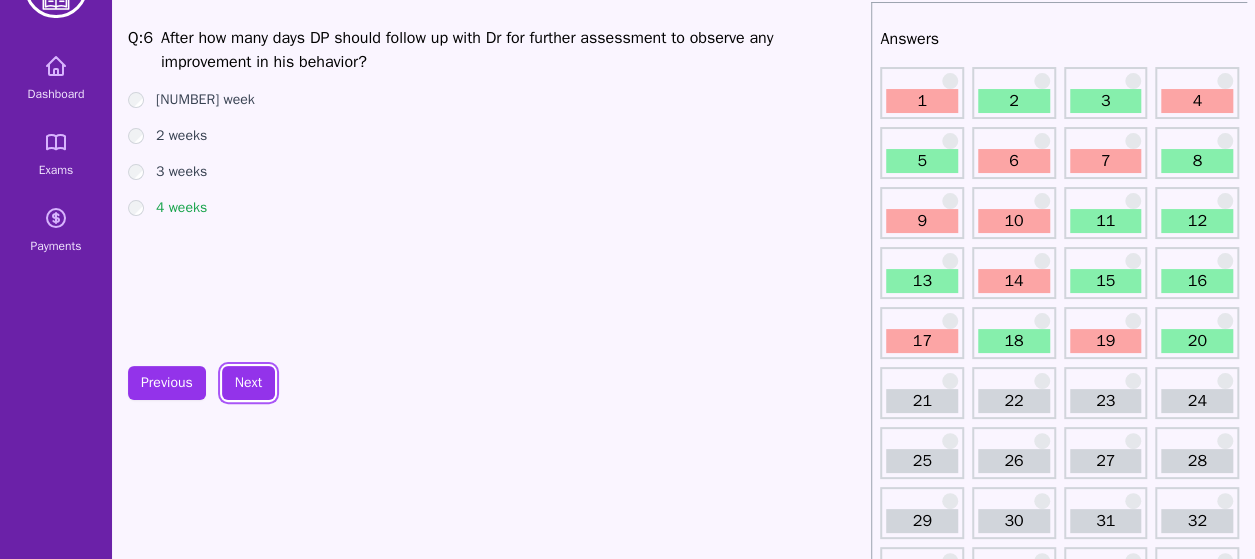 scroll, scrollTop: 69, scrollLeft: 0, axis: vertical 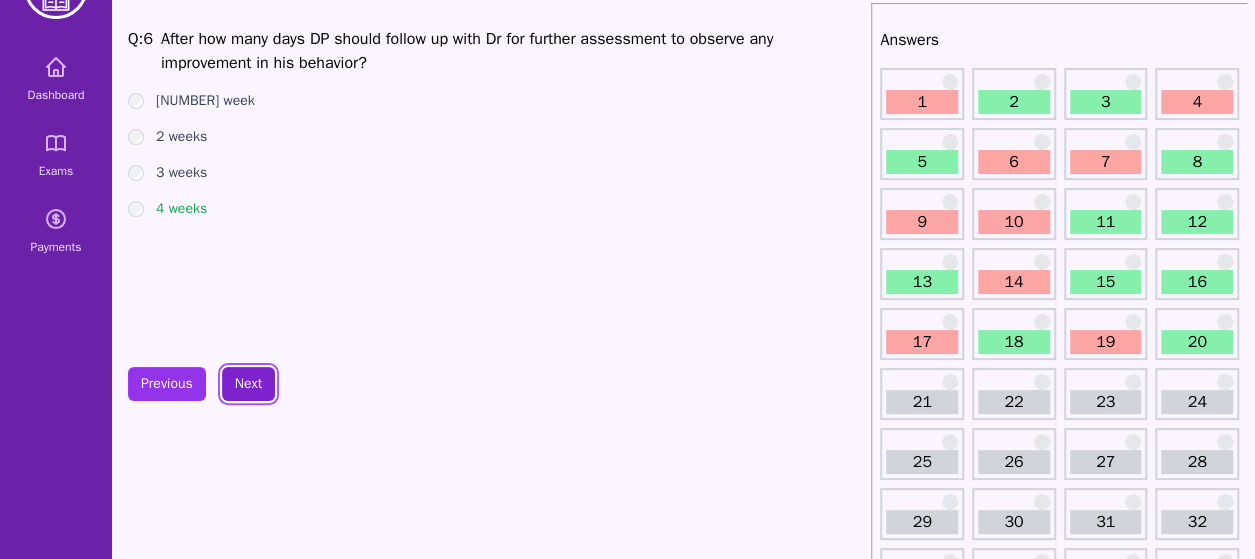 click on "Next" at bounding box center (248, 384) 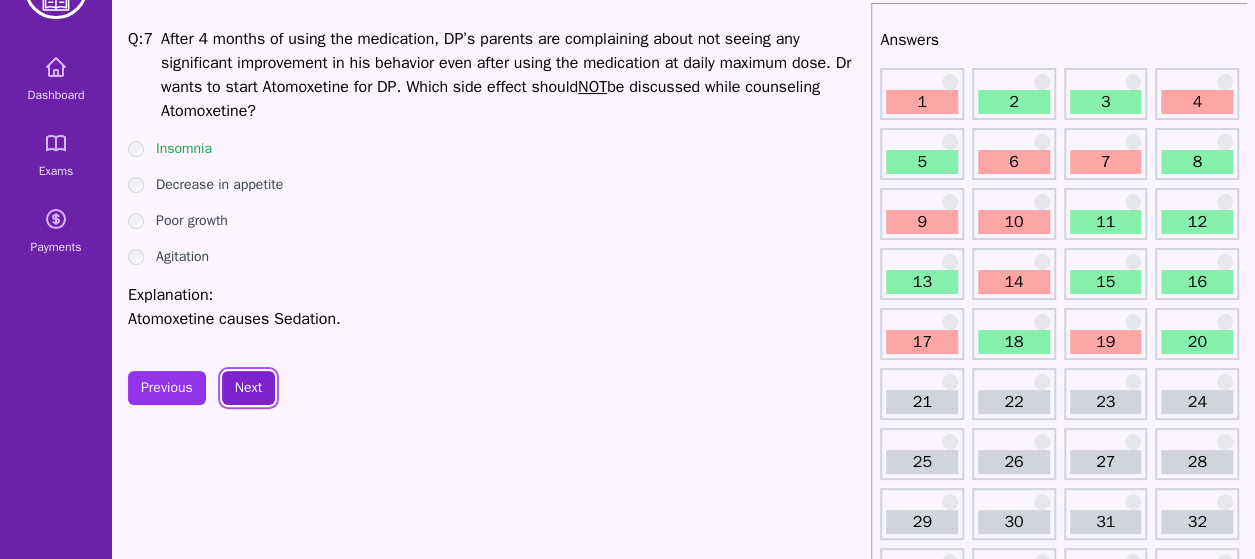 click on "Next" at bounding box center (248, 388) 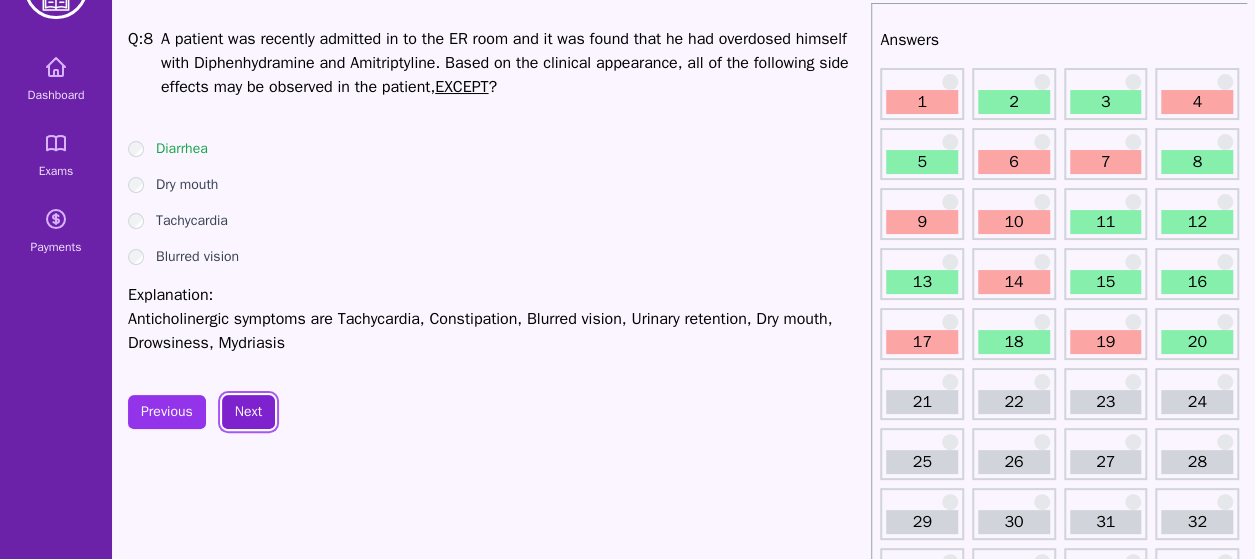 click on "Next" at bounding box center (248, 412) 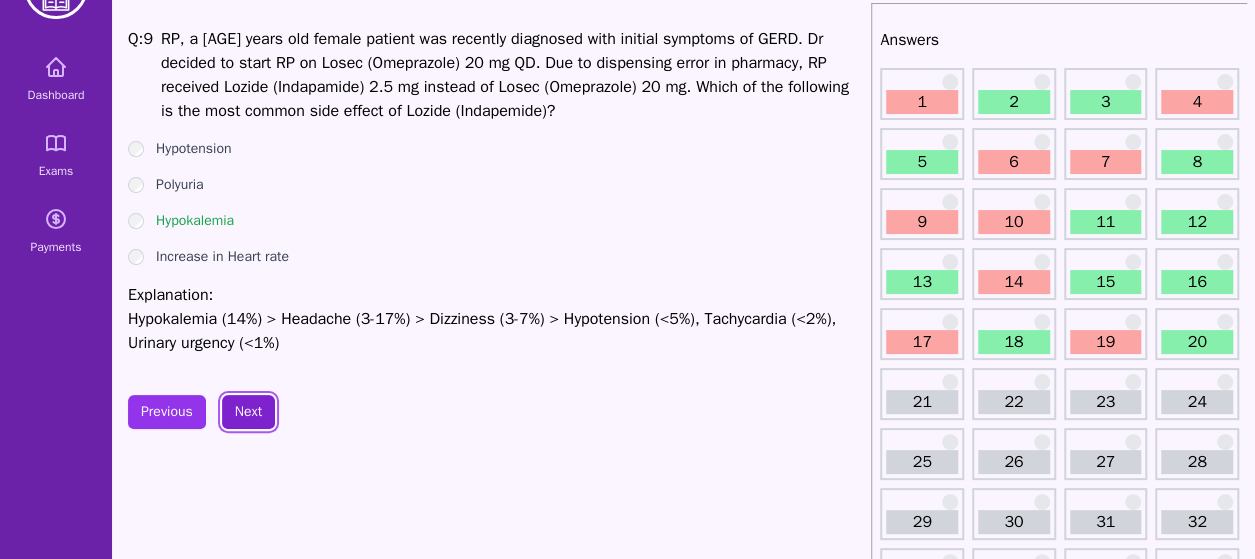 click on "Next" at bounding box center [248, 412] 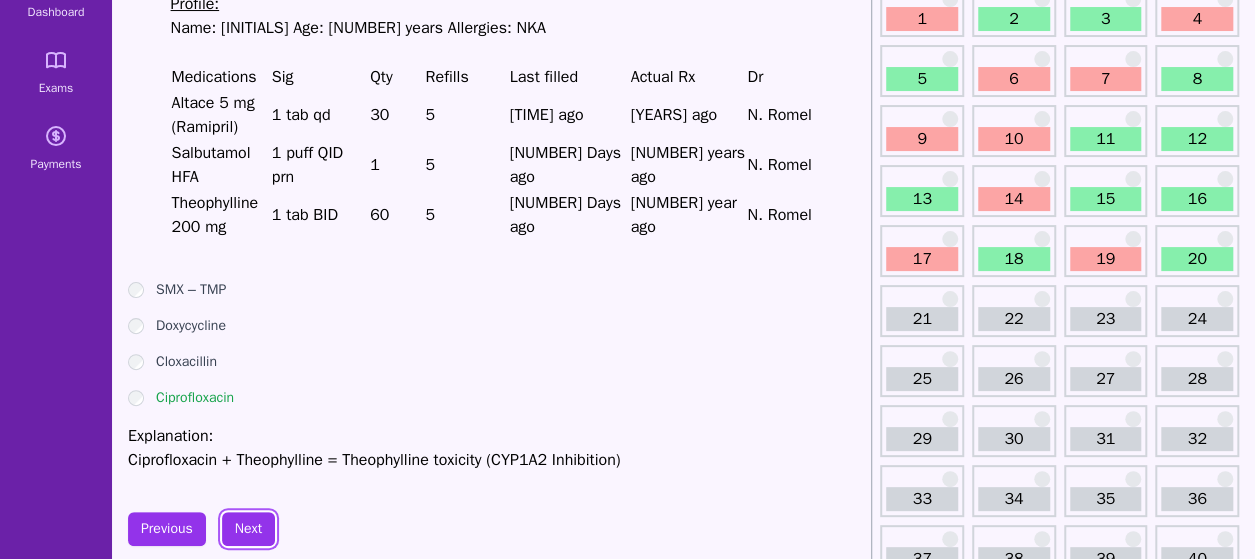 scroll, scrollTop: 156, scrollLeft: 0, axis: vertical 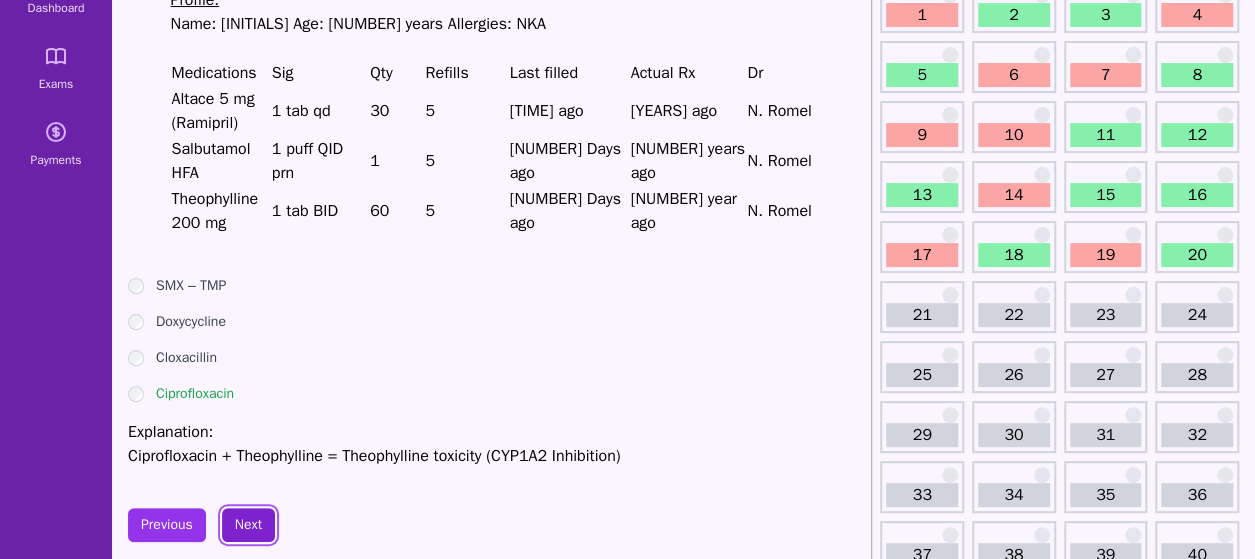 click on "Next" at bounding box center (248, 525) 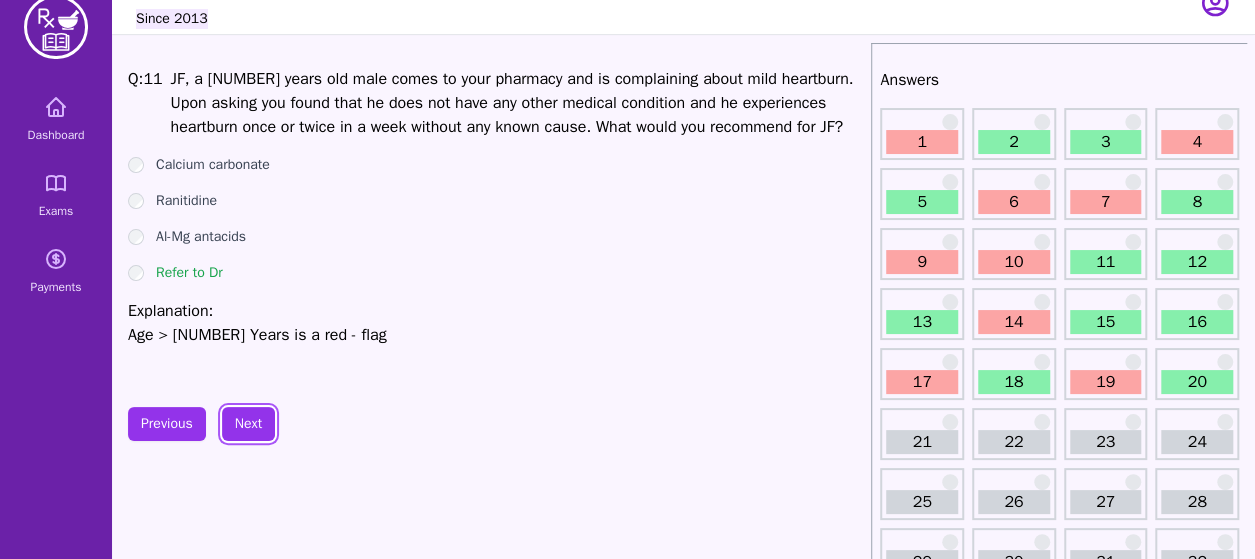 scroll, scrollTop: 44, scrollLeft: 0, axis: vertical 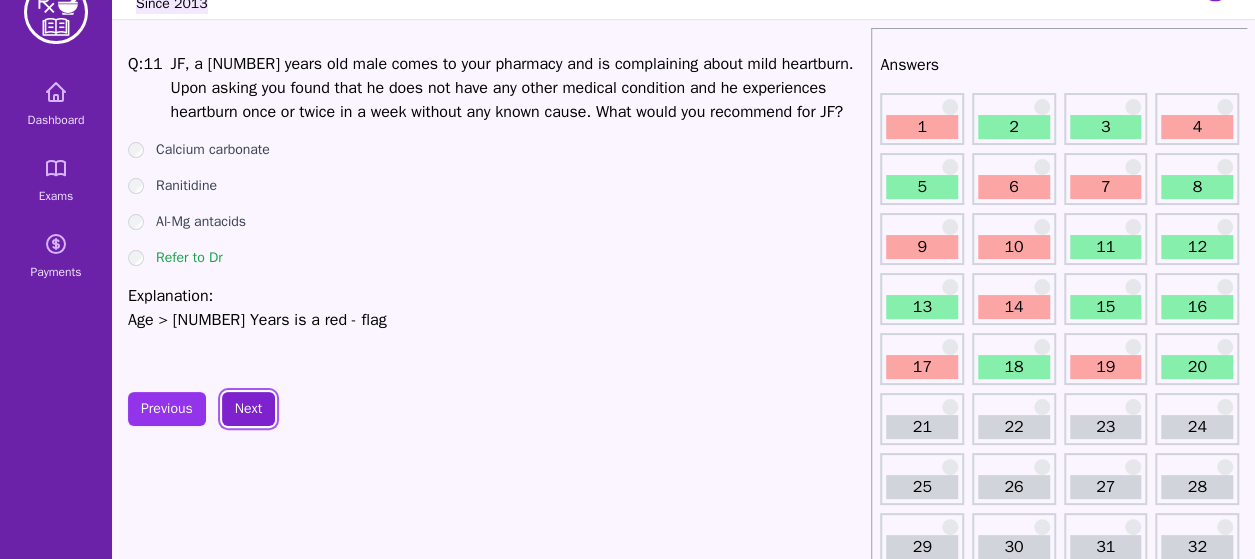 click on "Next" at bounding box center [248, 409] 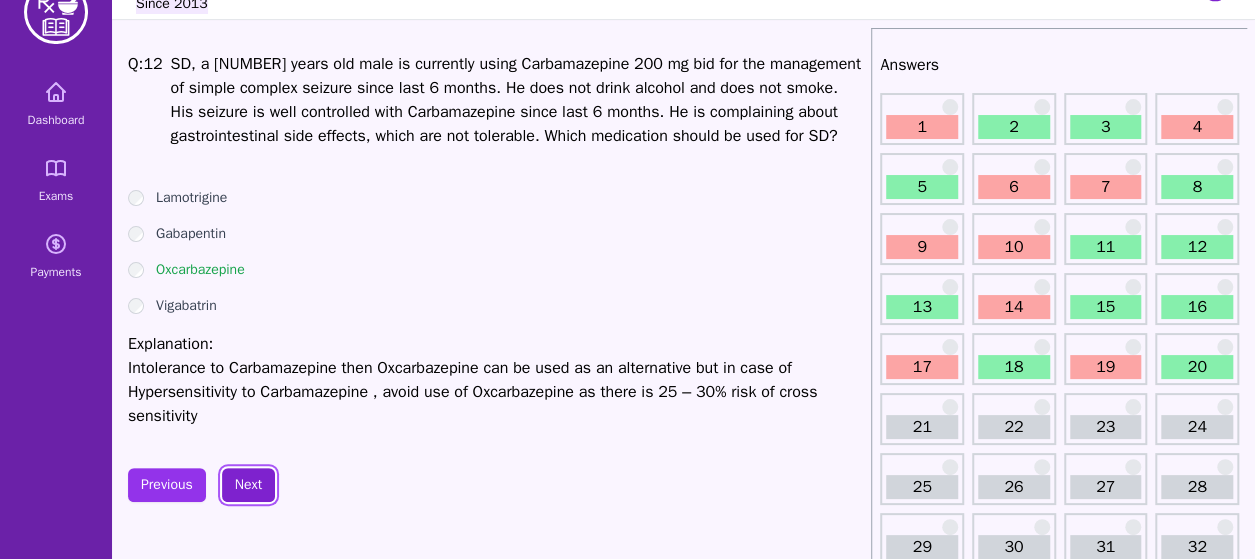 click on "Next" at bounding box center (248, 485) 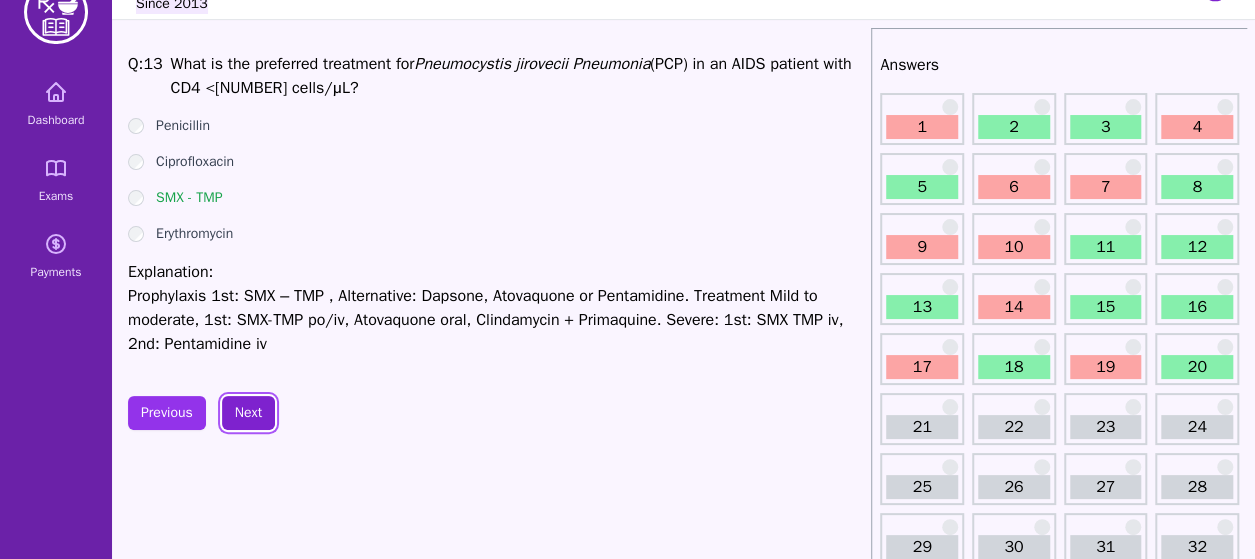 click on "Next" at bounding box center (248, 413) 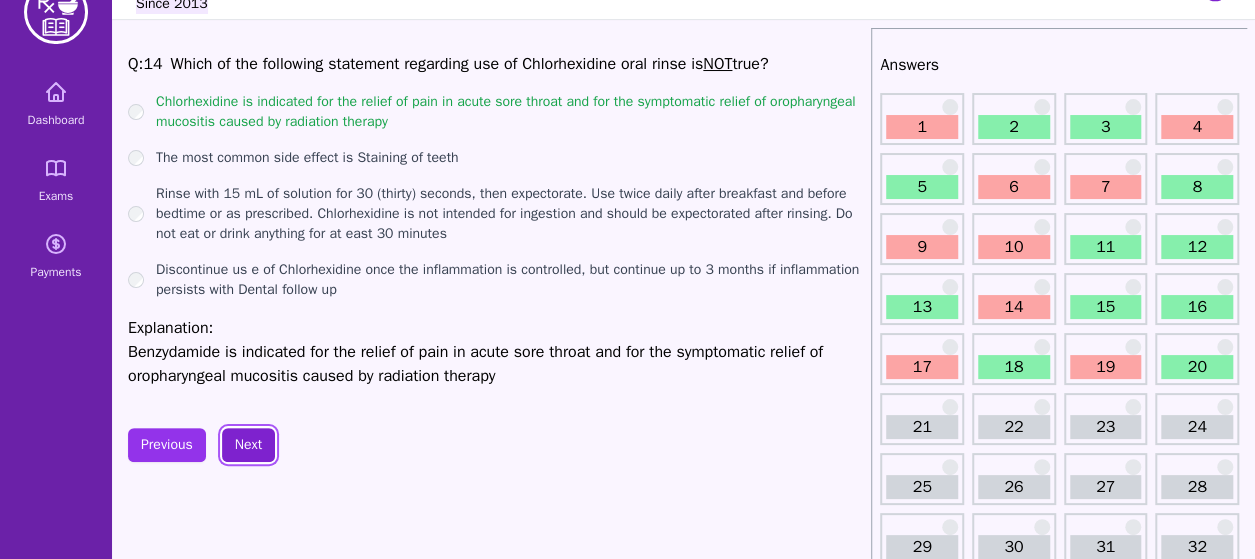 click on "Next" at bounding box center (248, 445) 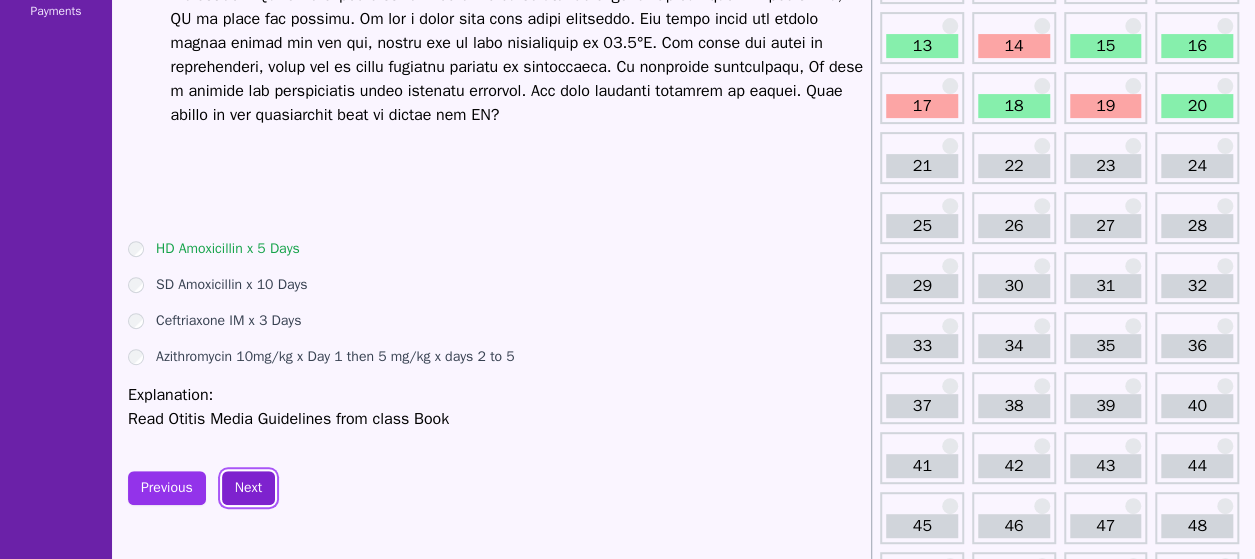 scroll, scrollTop: 307, scrollLeft: 0, axis: vertical 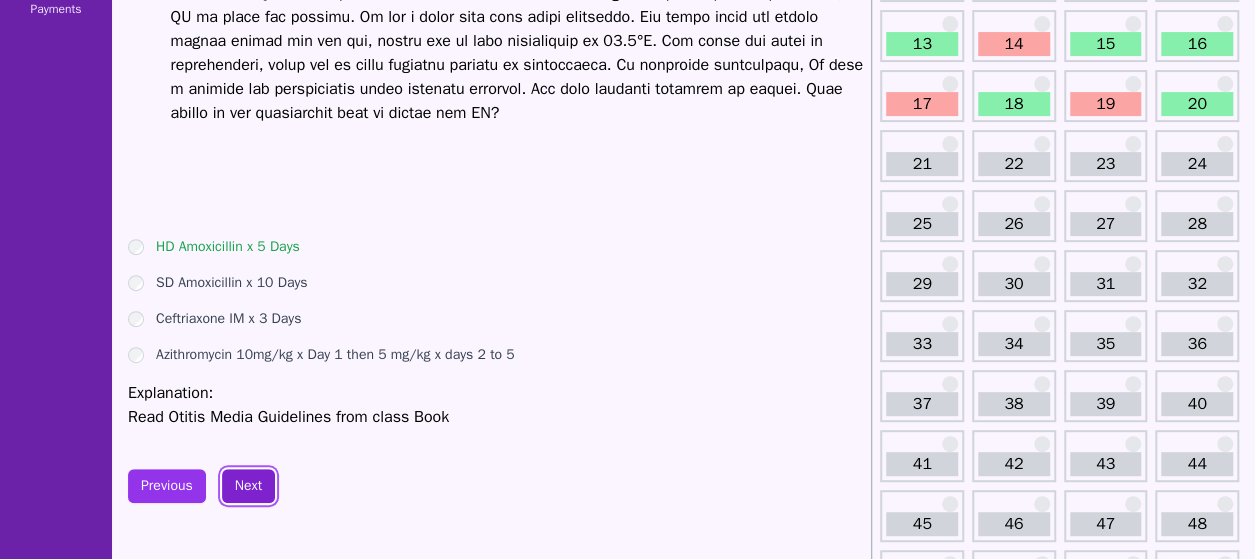 click on "Next" at bounding box center (248, 486) 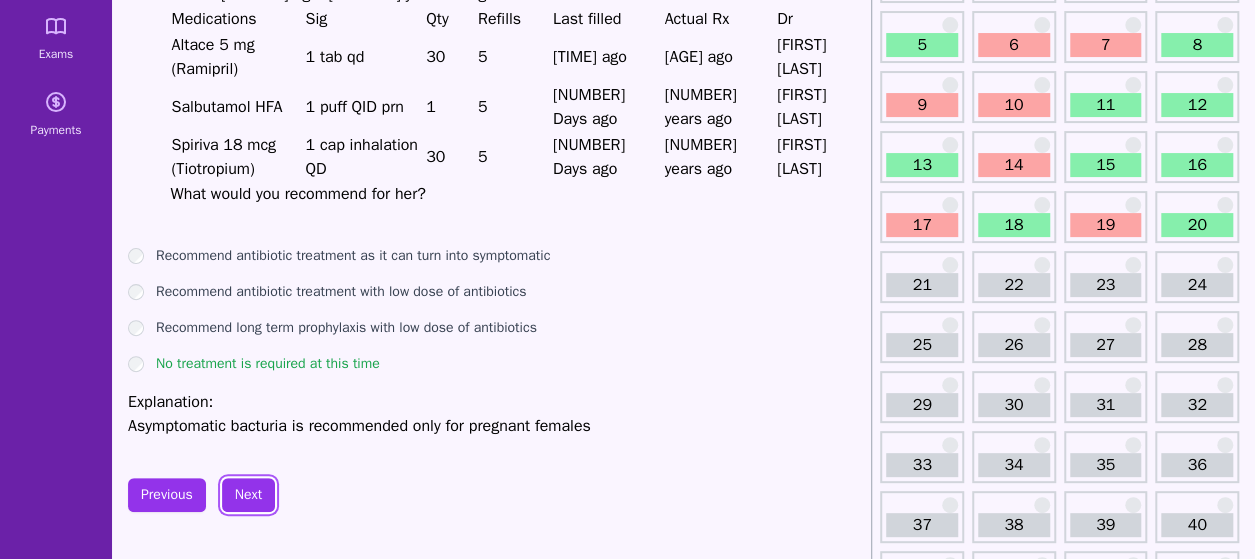 scroll, scrollTop: 214, scrollLeft: 0, axis: vertical 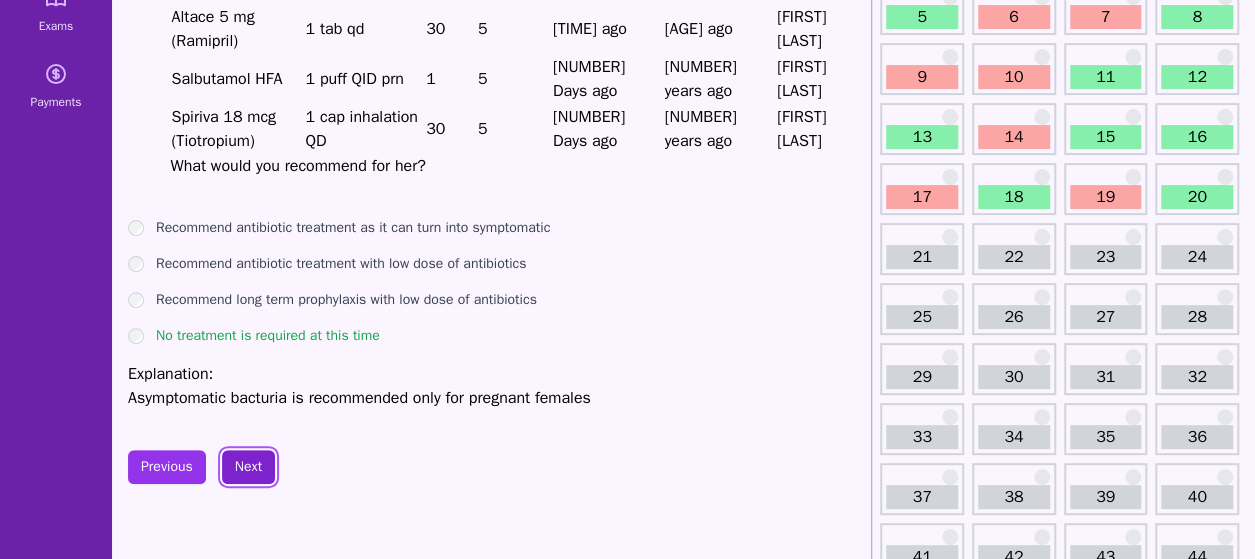 click on "Next" at bounding box center (248, 467) 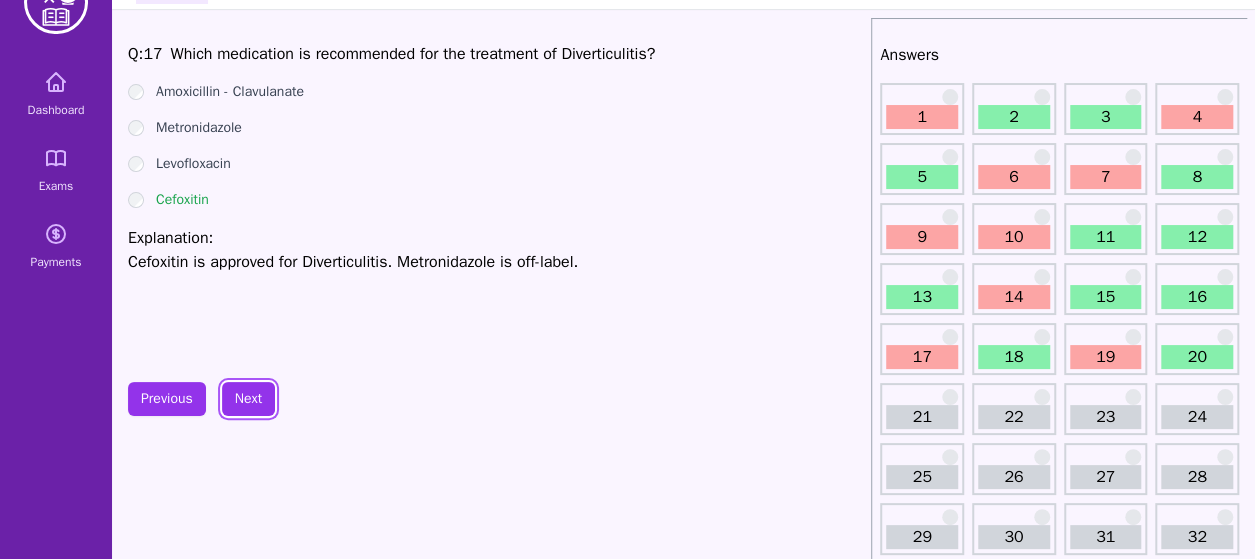 scroll, scrollTop: 36, scrollLeft: 0, axis: vertical 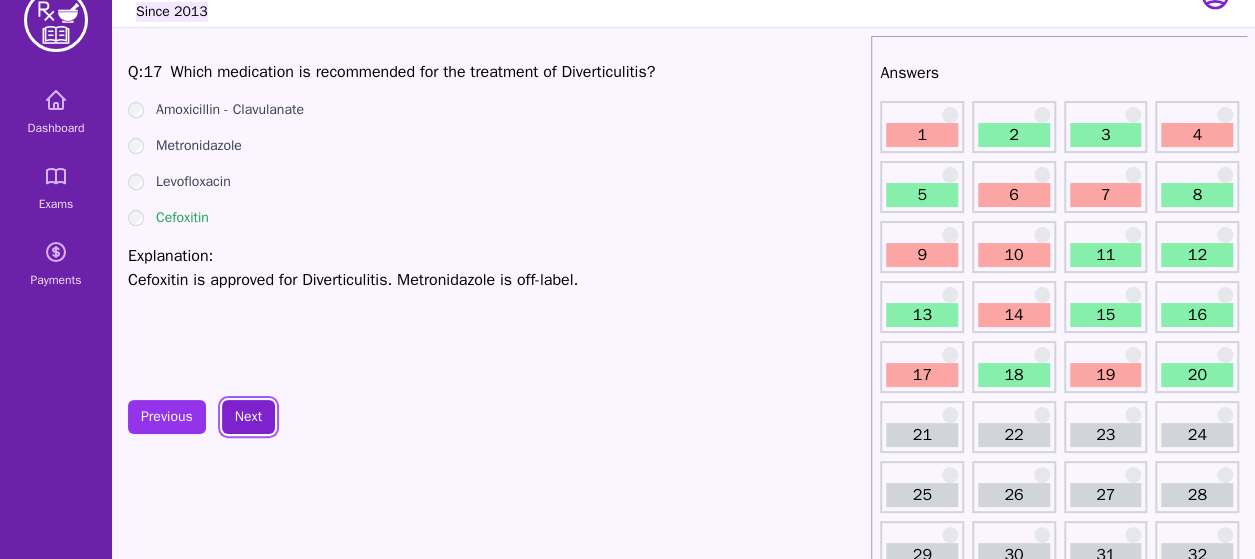 click on "Next" at bounding box center (248, 417) 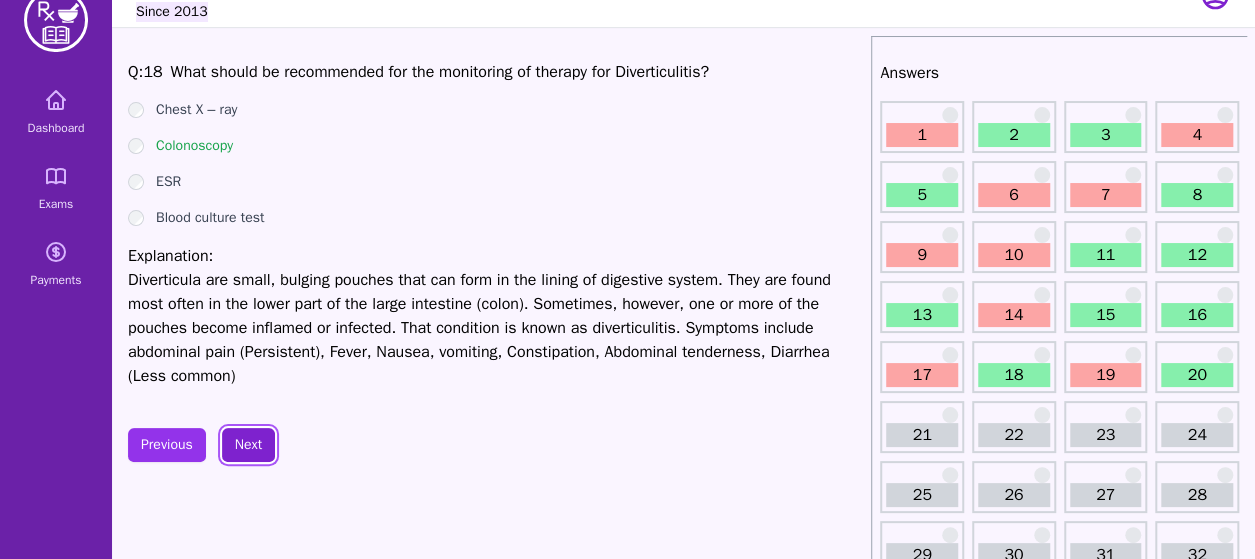 click on "Next" at bounding box center (248, 445) 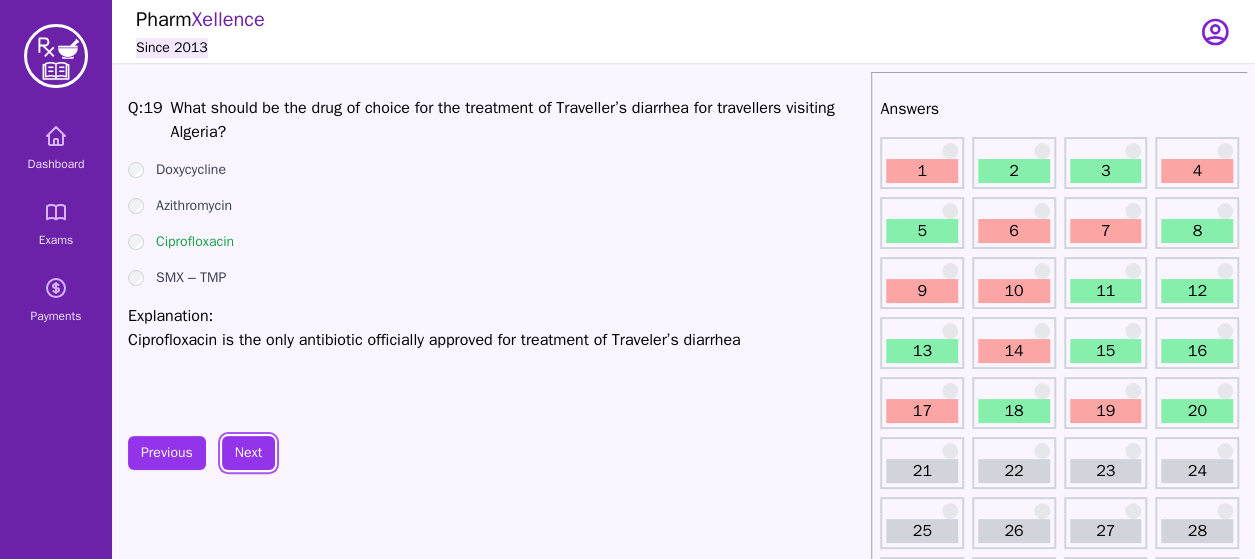 scroll, scrollTop: 61, scrollLeft: 0, axis: vertical 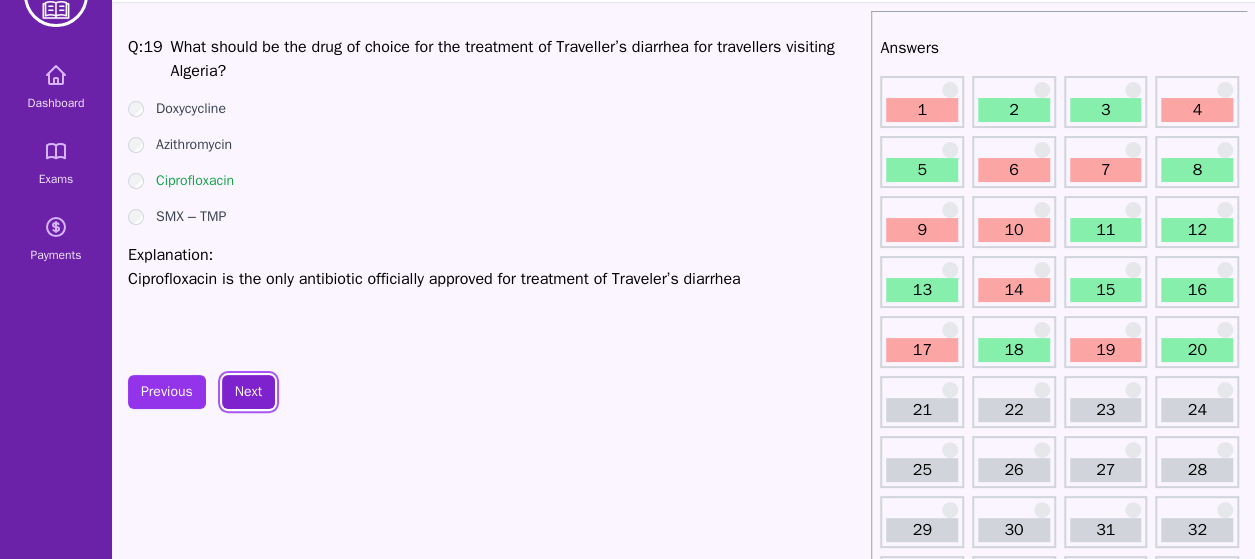 click on "Next" at bounding box center [248, 392] 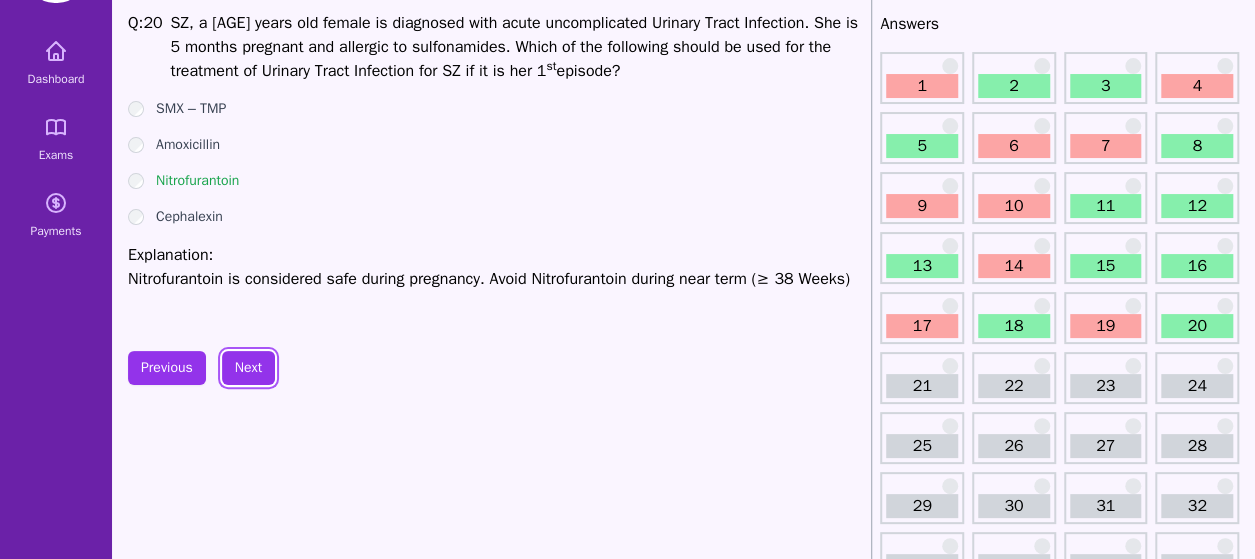 scroll, scrollTop: 86, scrollLeft: 0, axis: vertical 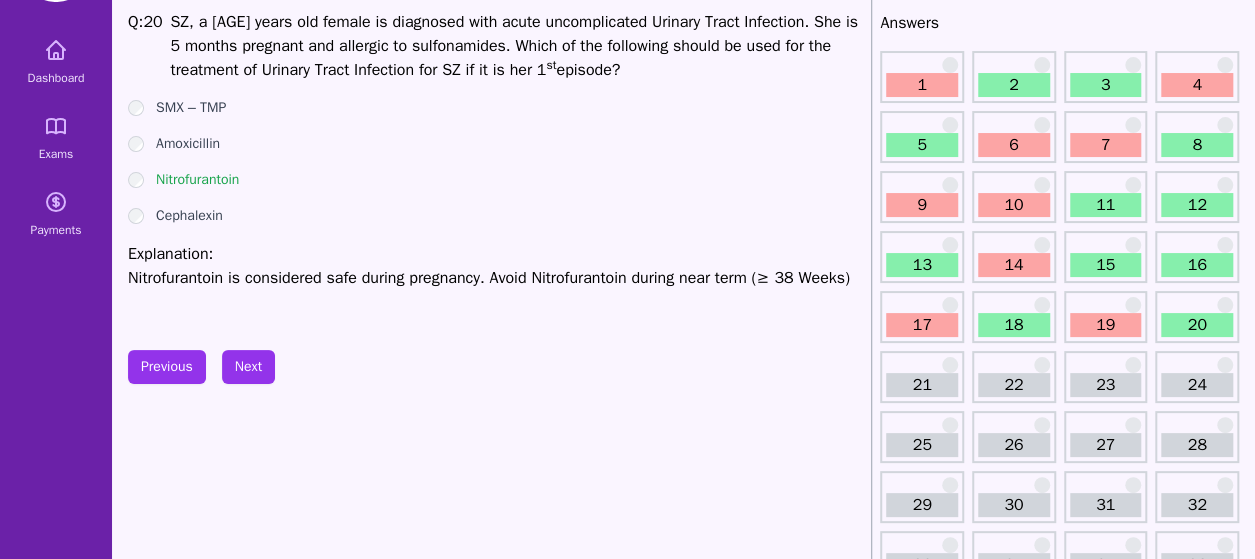 click on "1" at bounding box center (922, 85) 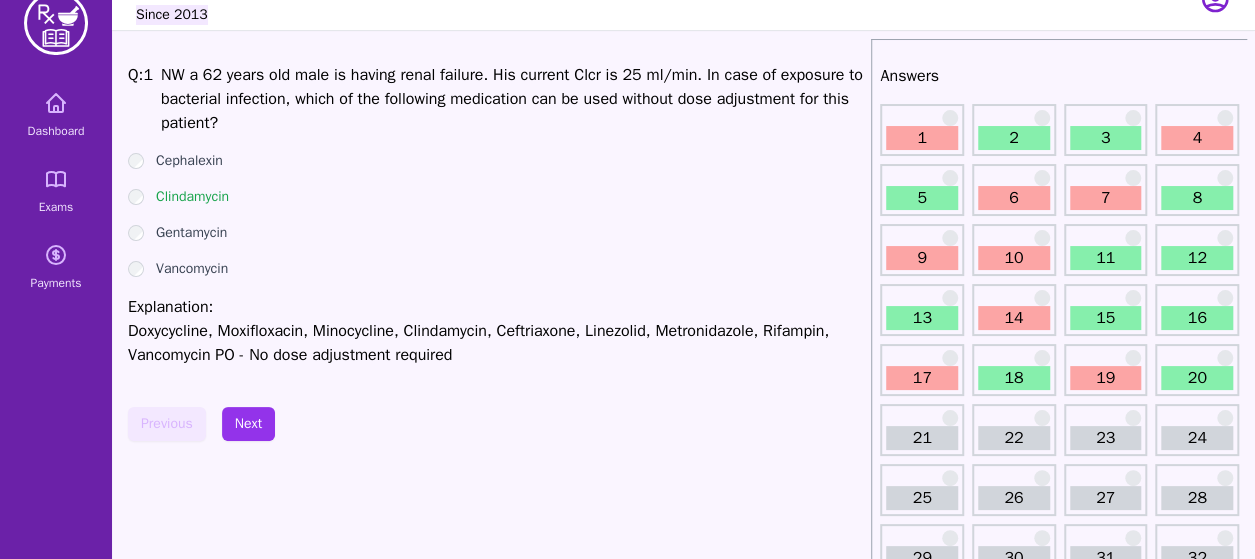 scroll, scrollTop: 40, scrollLeft: 0, axis: vertical 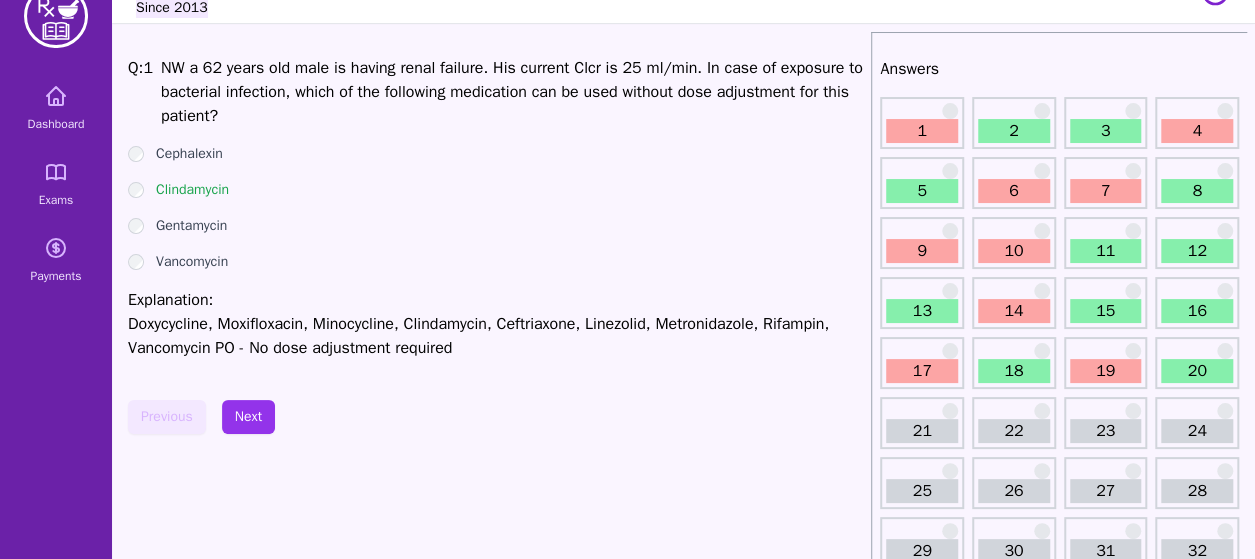 click on "4" at bounding box center [1197, 131] 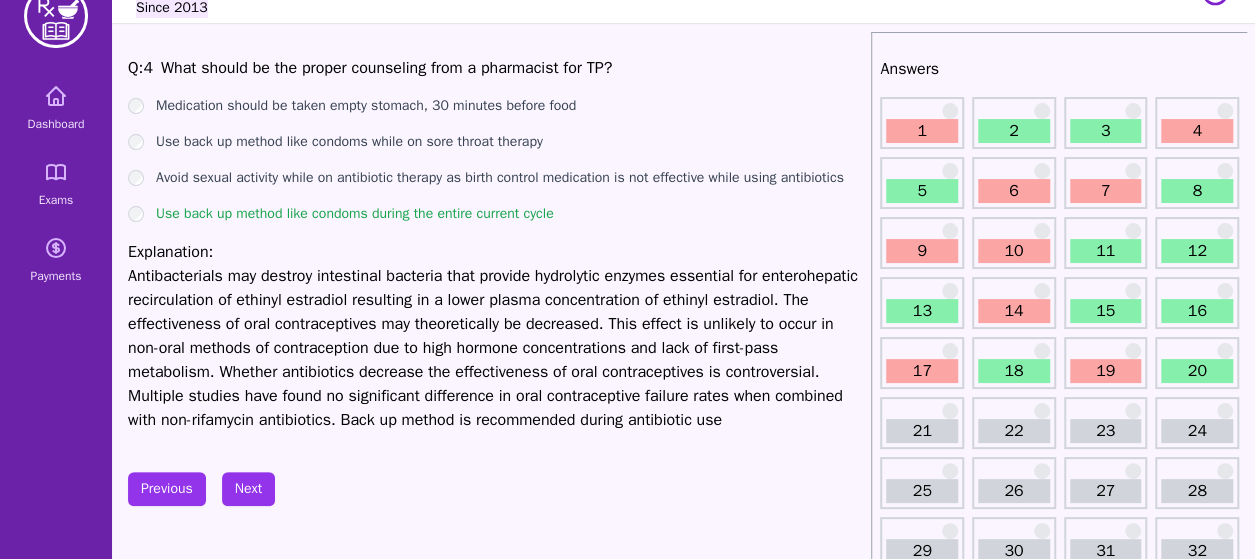 click on "6" at bounding box center (1014, 183) 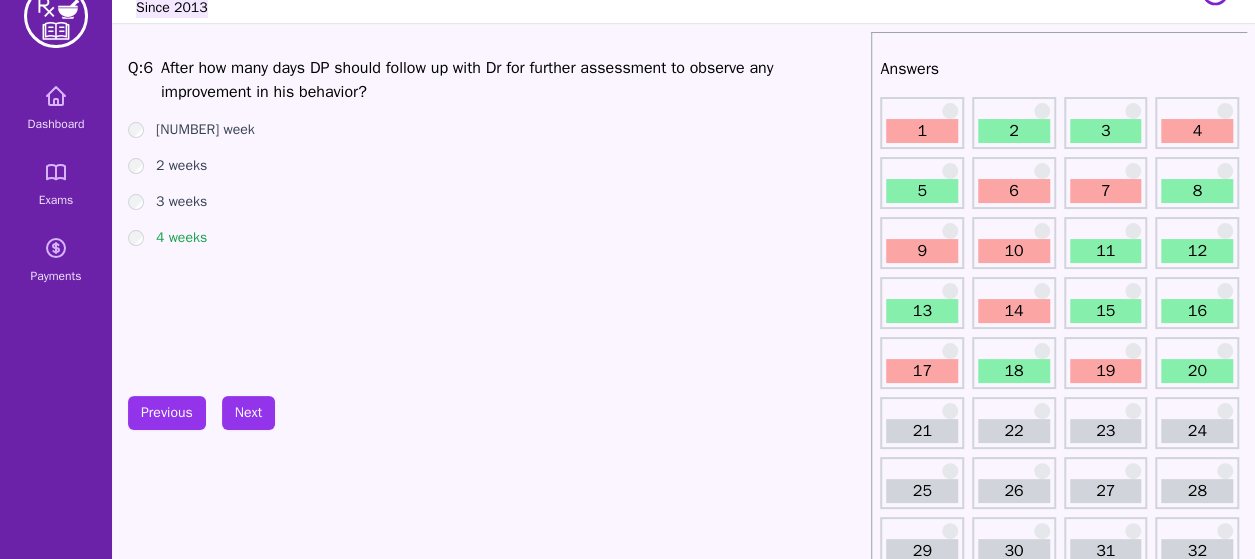 click on "Q: 6 After how many days DP should follow up with Dr for further assessment to observe any improvement in his behavior? 1 week 2 weeks 3 weeks
4 weeks" at bounding box center (495, 206) 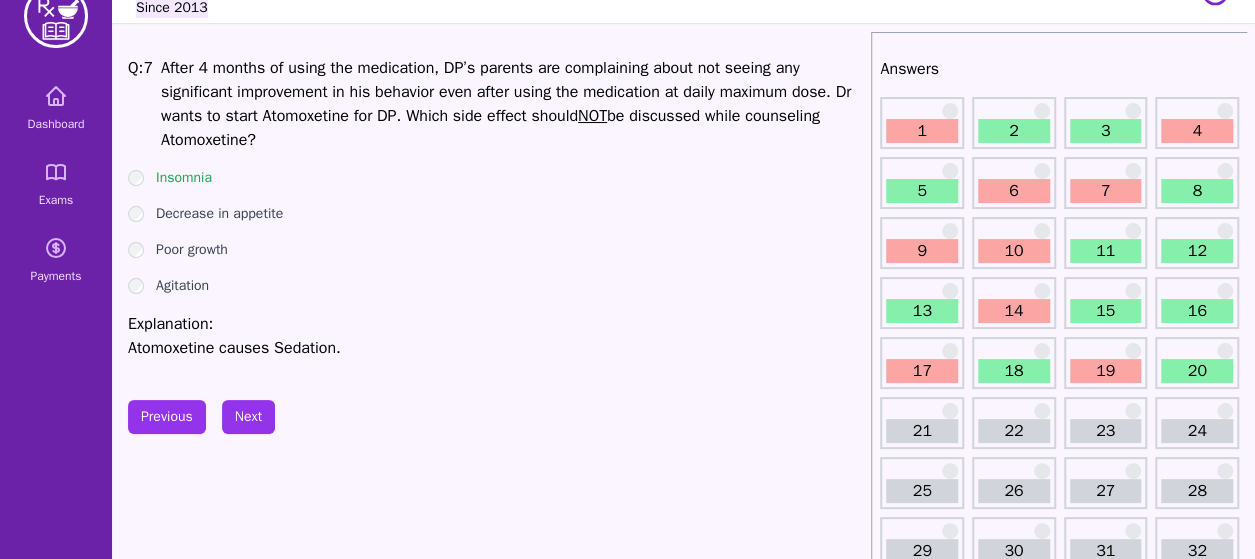 click on "9" at bounding box center [922, 251] 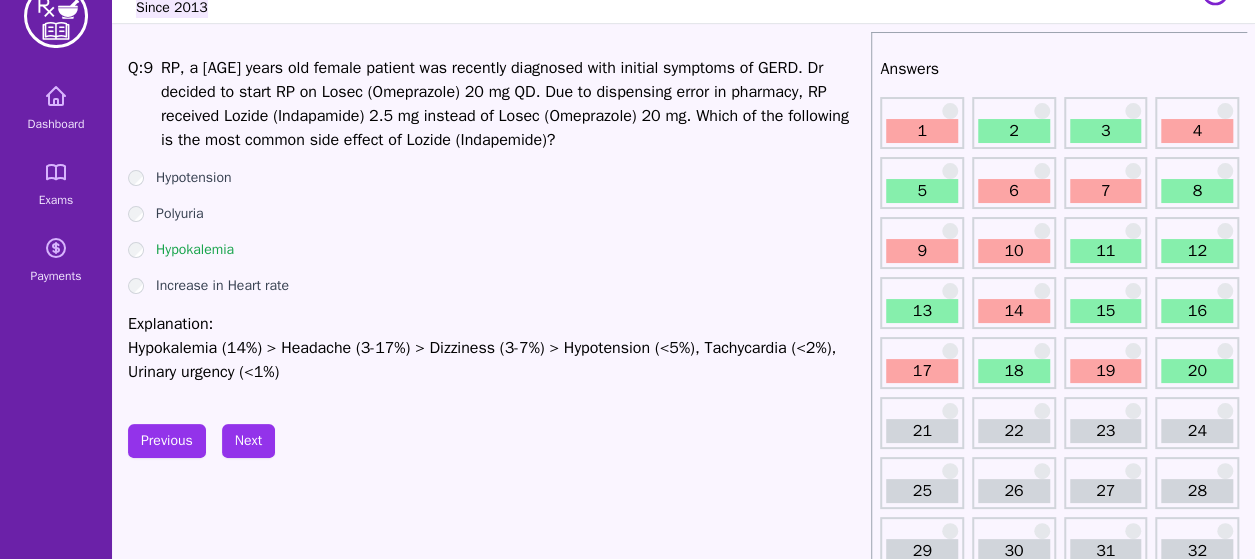click on "10" at bounding box center (1014, 251) 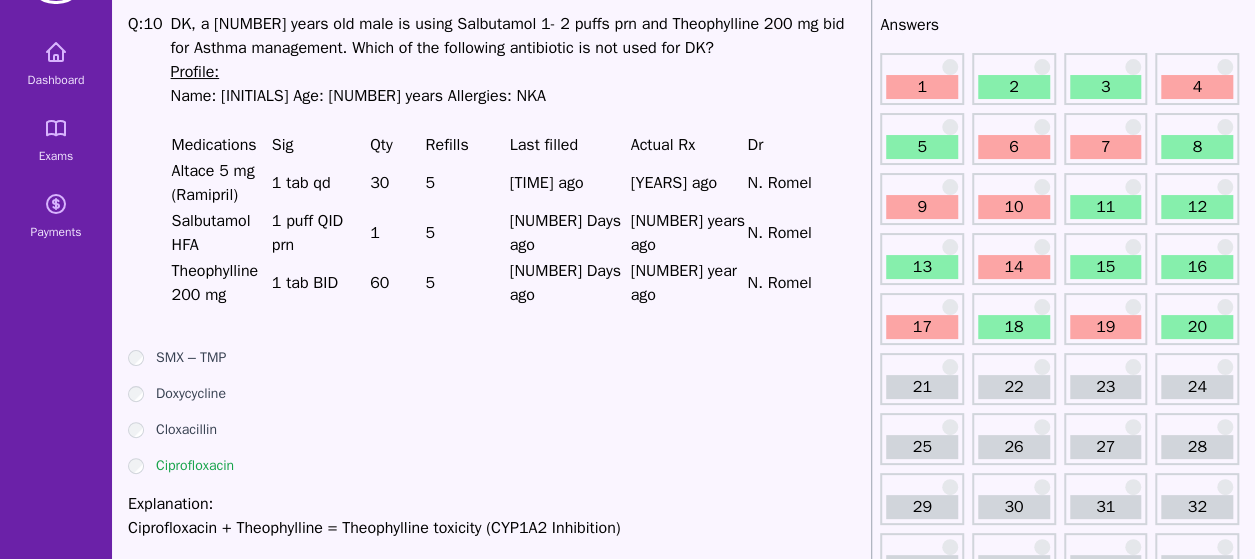 scroll, scrollTop: 87, scrollLeft: 0, axis: vertical 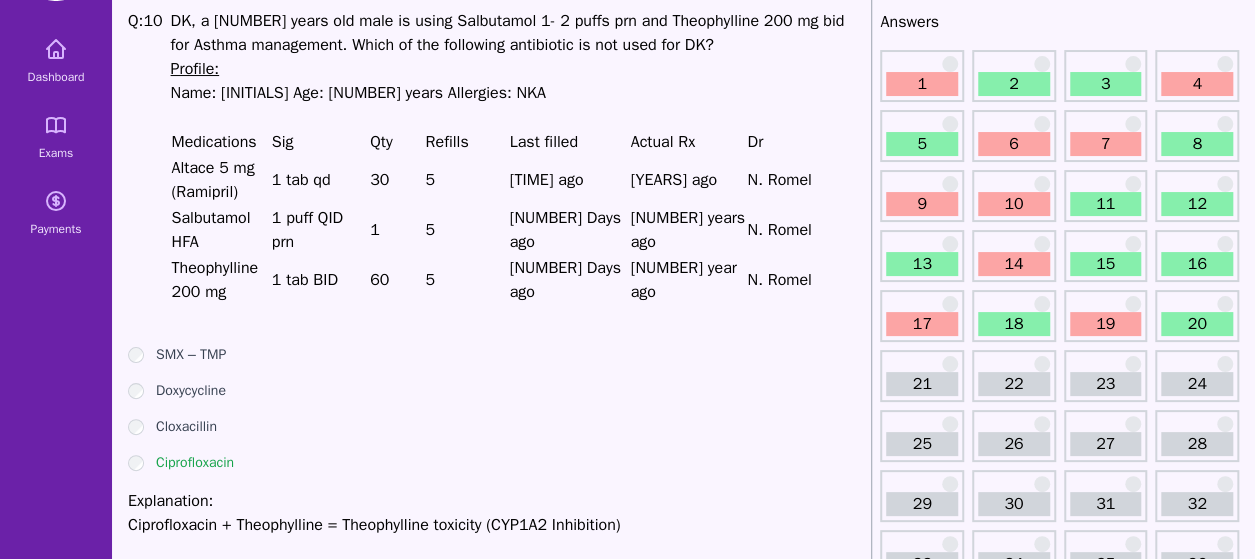 click on "14" at bounding box center [1014, 264] 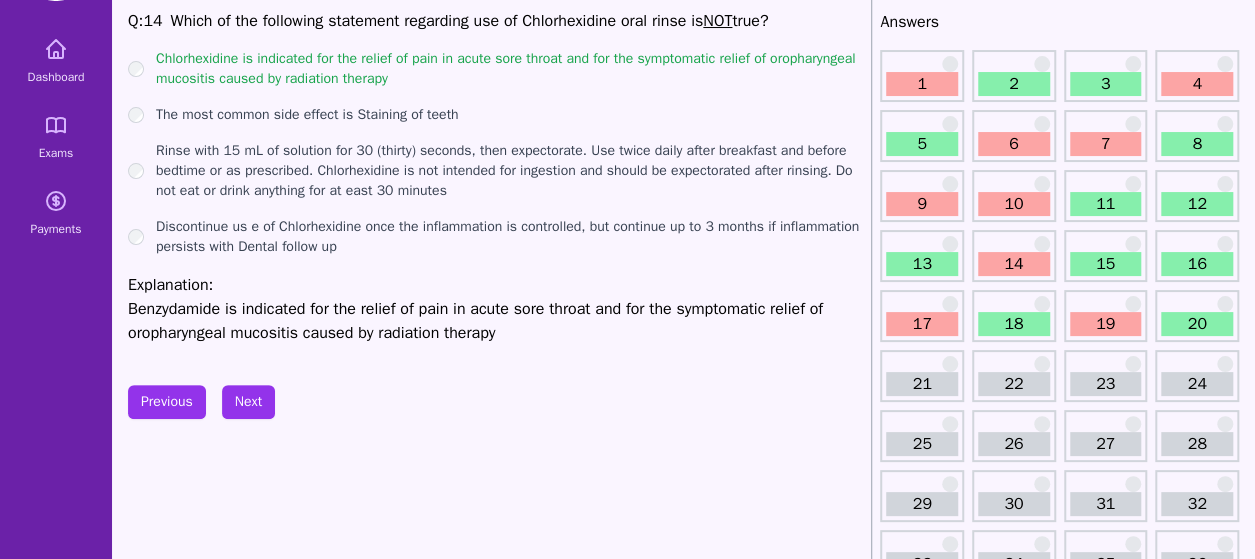 click on "17" at bounding box center (922, 324) 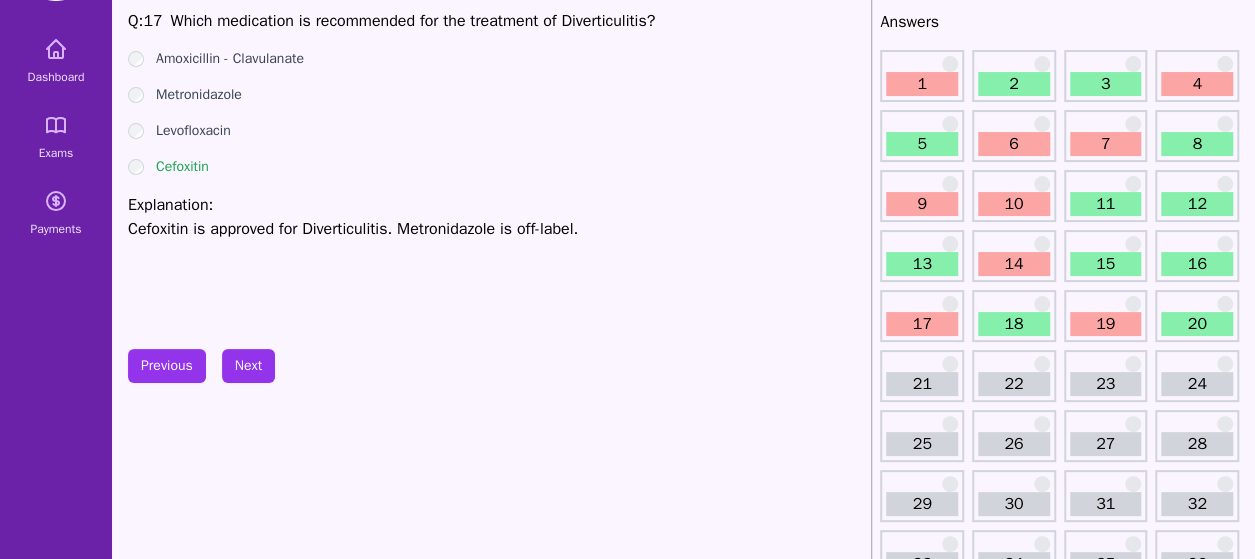 click on "19" at bounding box center (1106, 324) 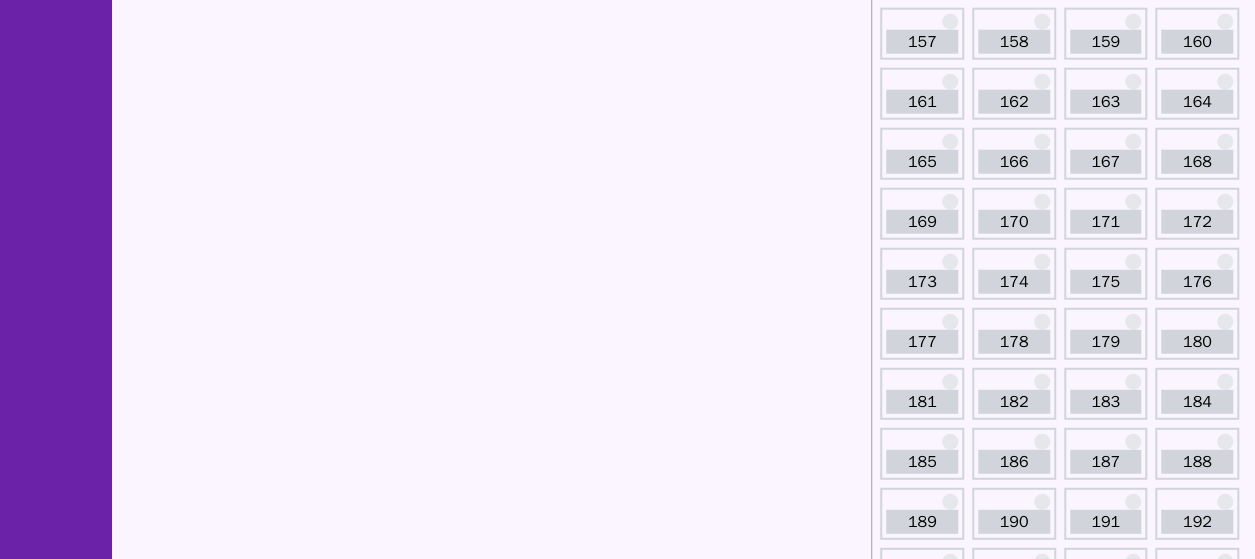 scroll, scrollTop: 2585, scrollLeft: 0, axis: vertical 